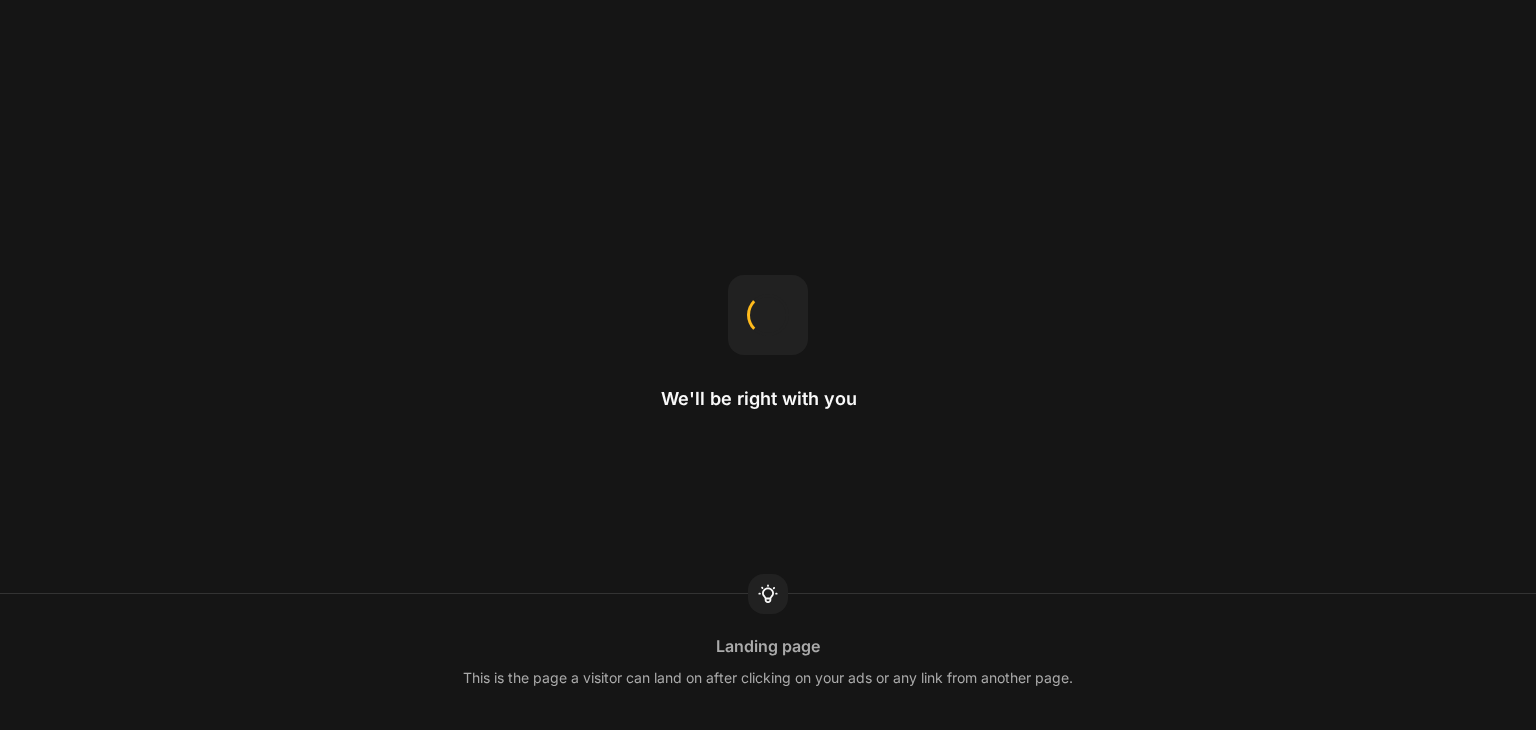 scroll, scrollTop: 0, scrollLeft: 0, axis: both 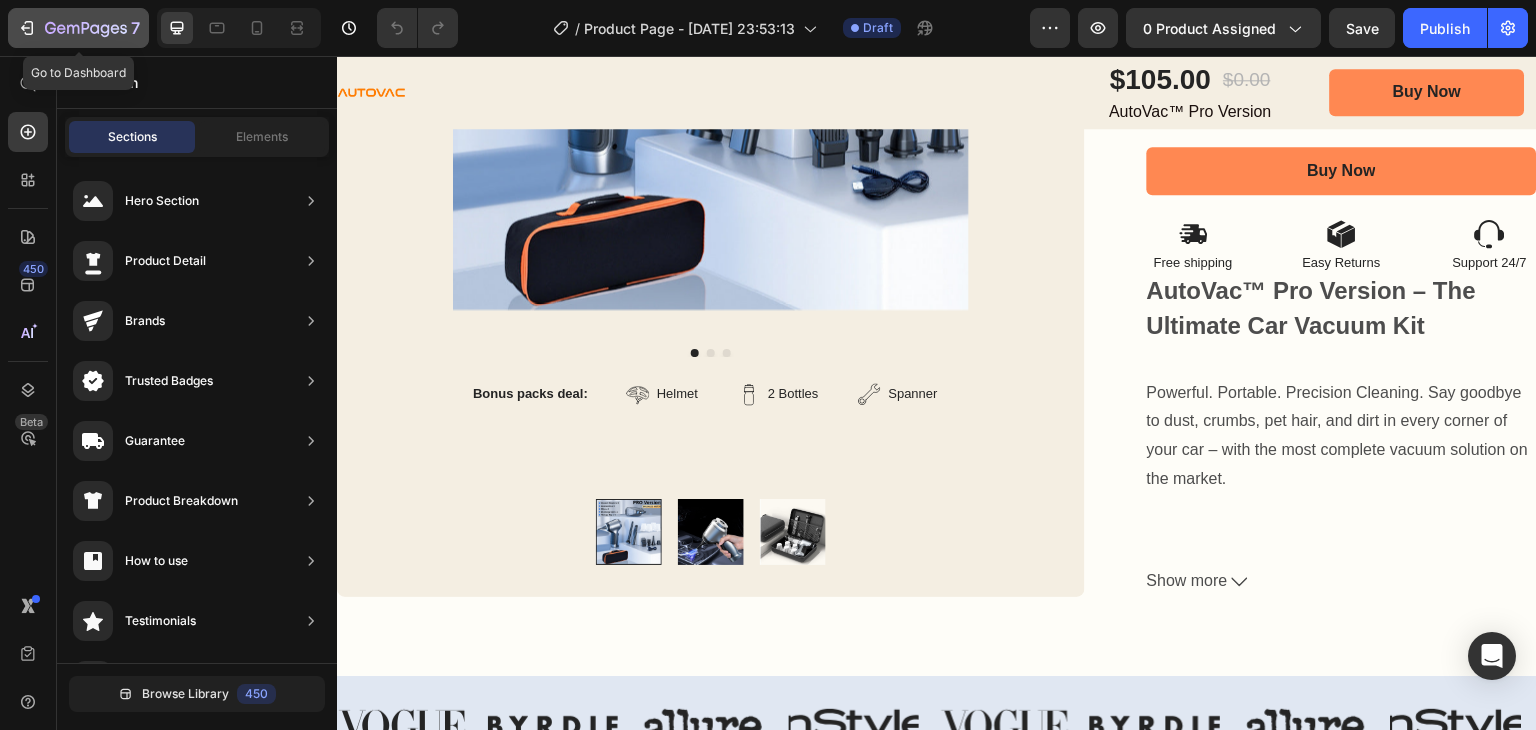 click 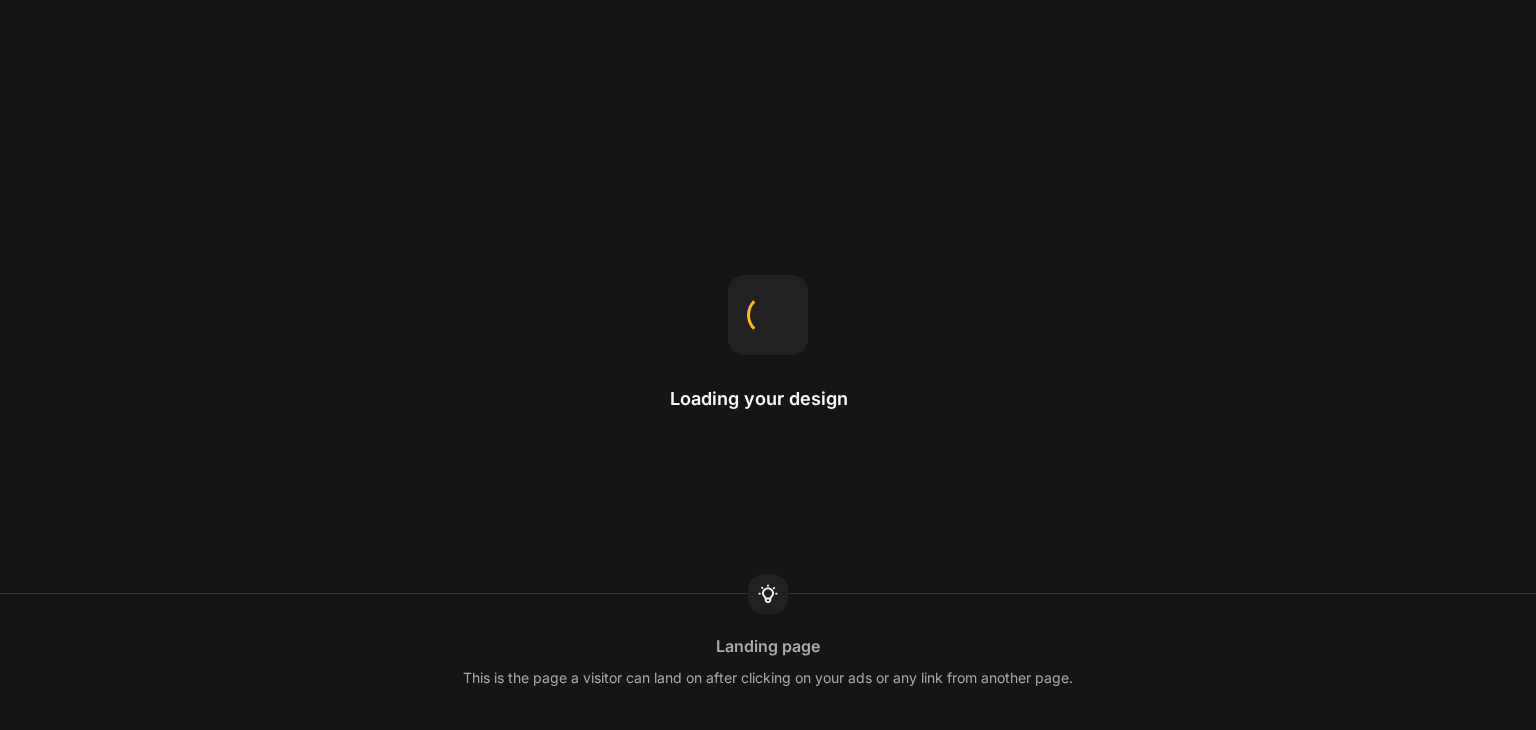 scroll, scrollTop: 0, scrollLeft: 0, axis: both 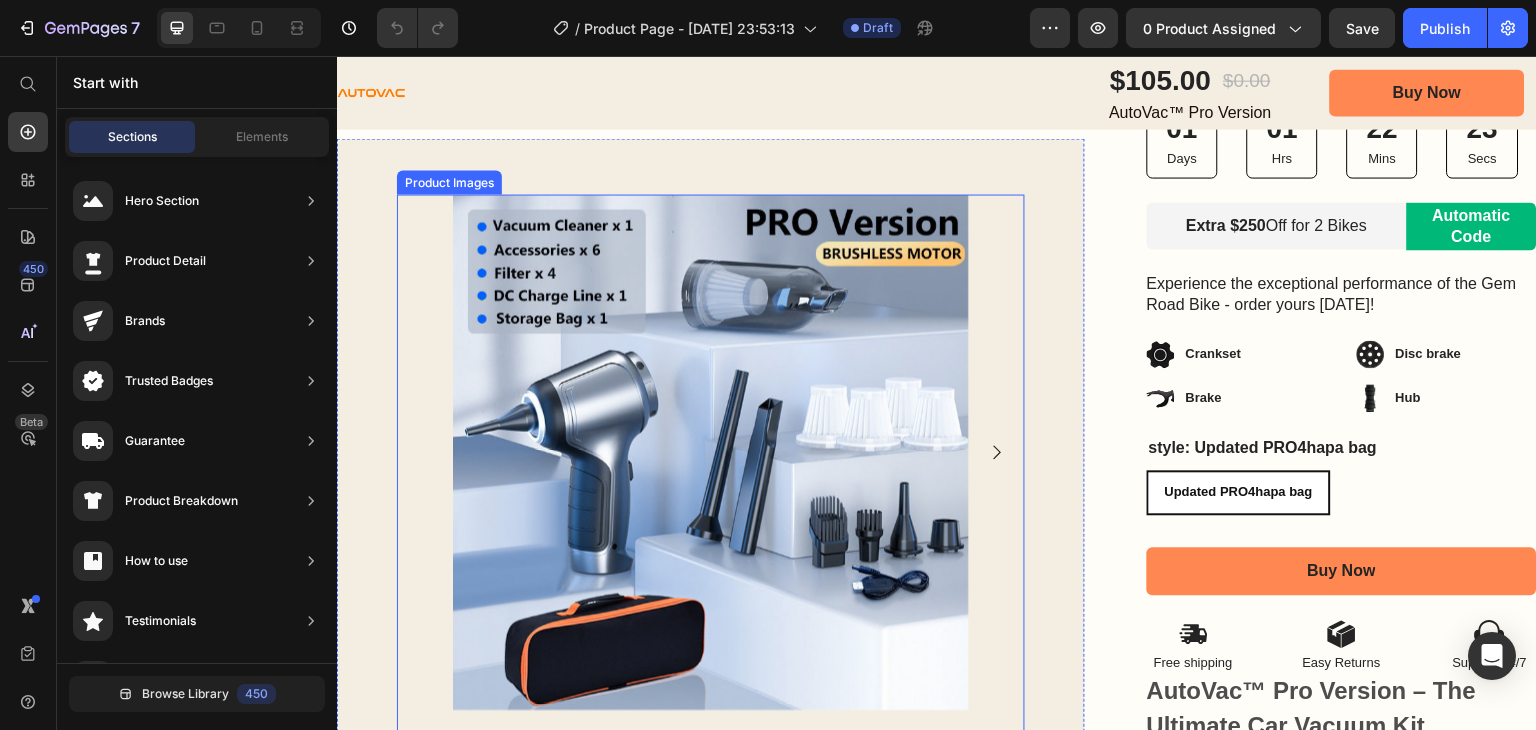 click at bounding box center (711, 452) 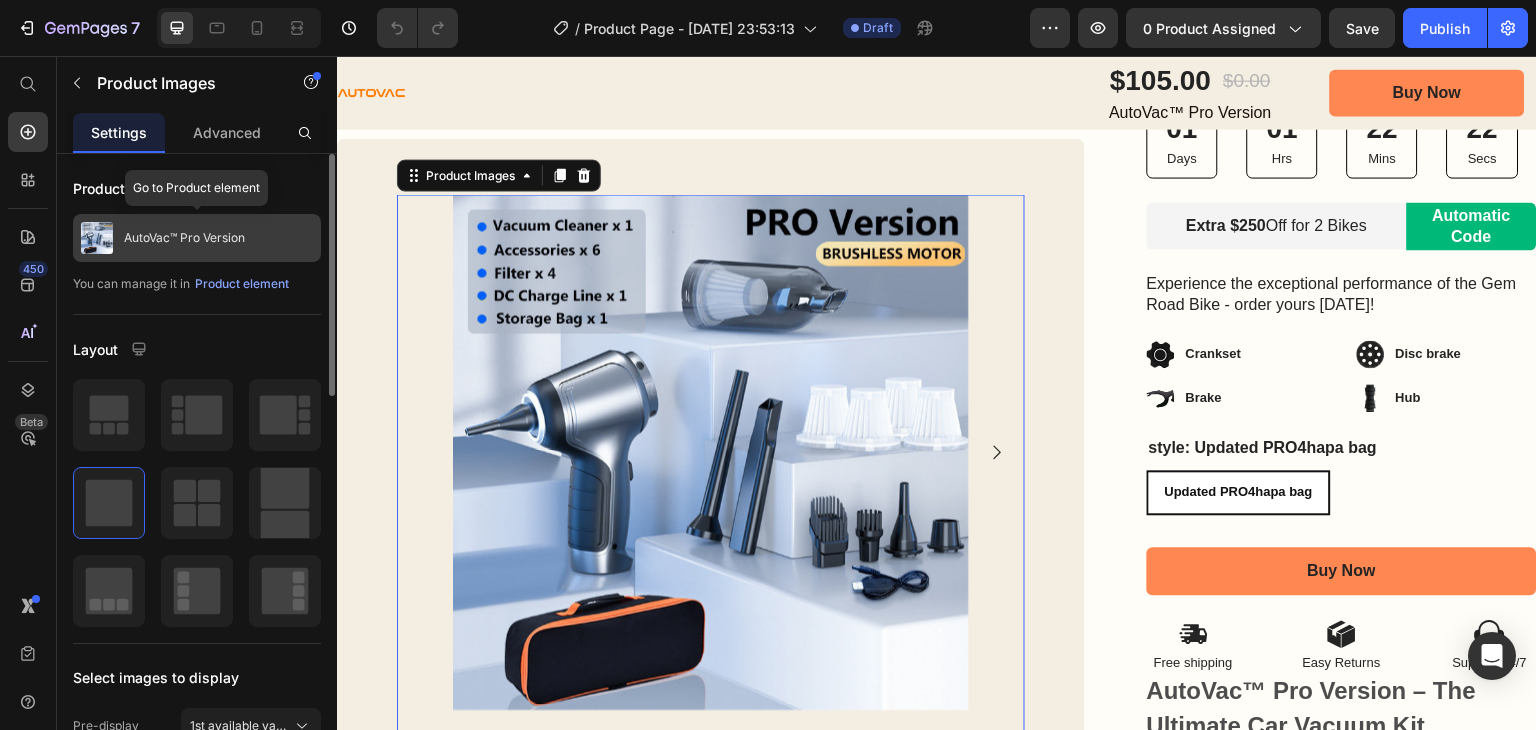 click on "AutoVac™ Pro Version" at bounding box center [197, 238] 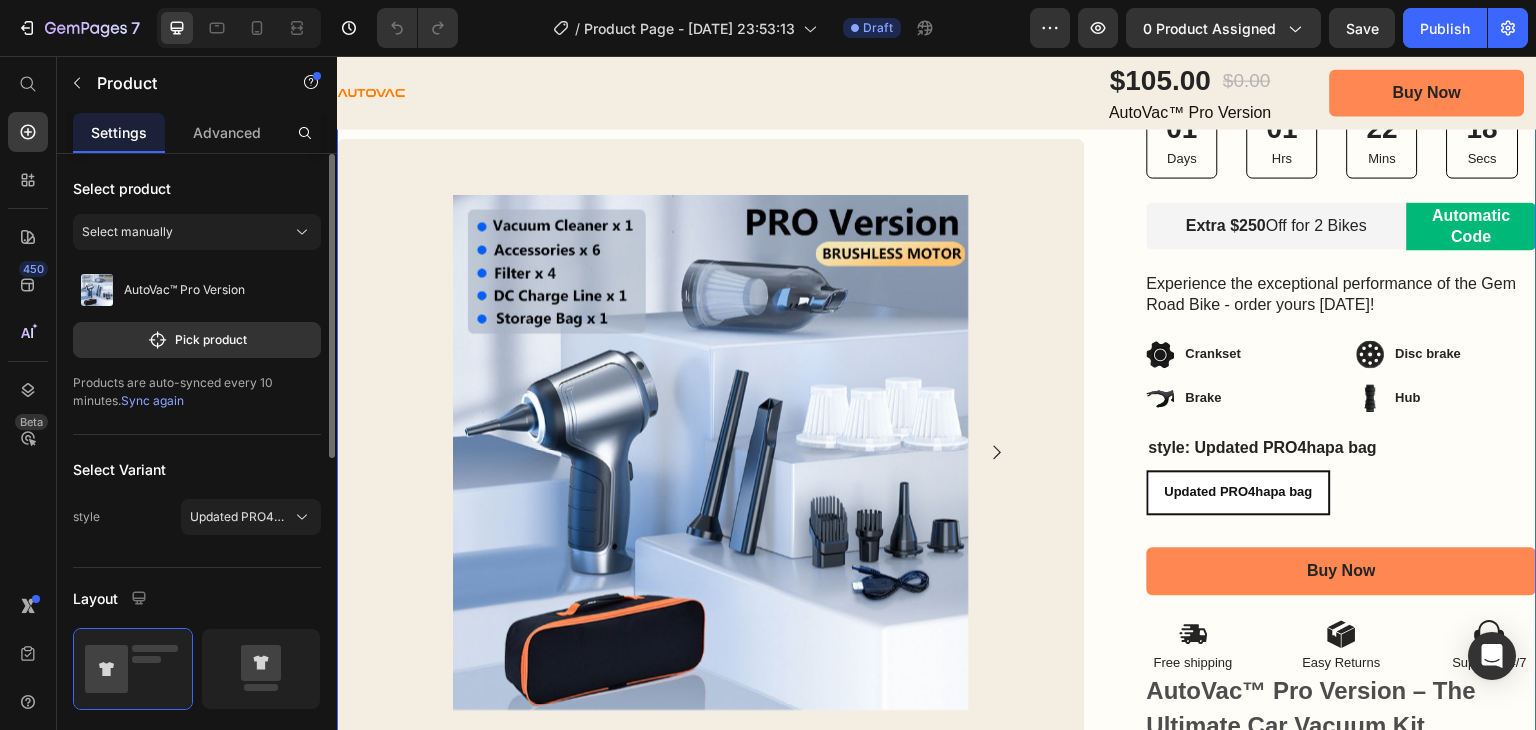 click on "Sync again" at bounding box center (152, 400) 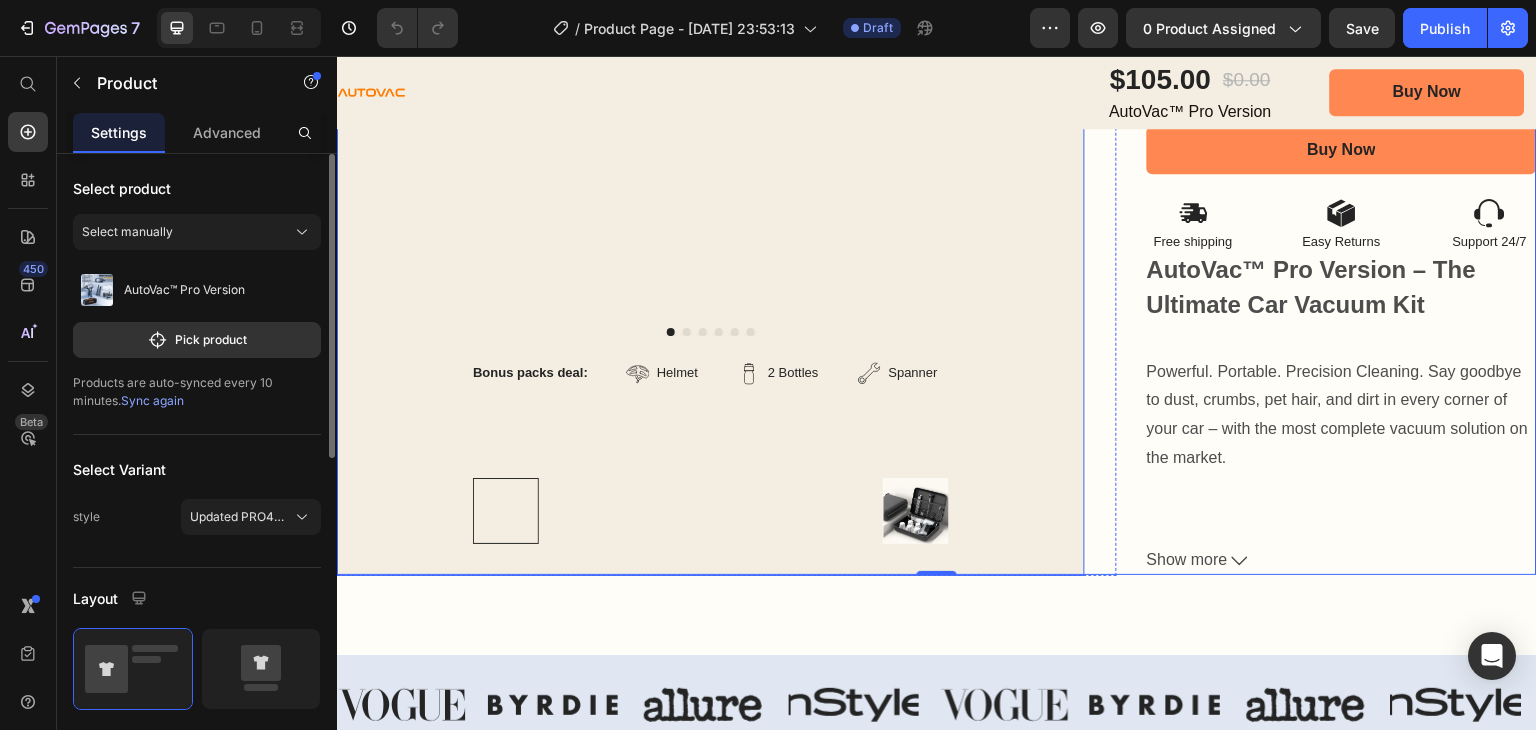 scroll, scrollTop: 900, scrollLeft: 0, axis: vertical 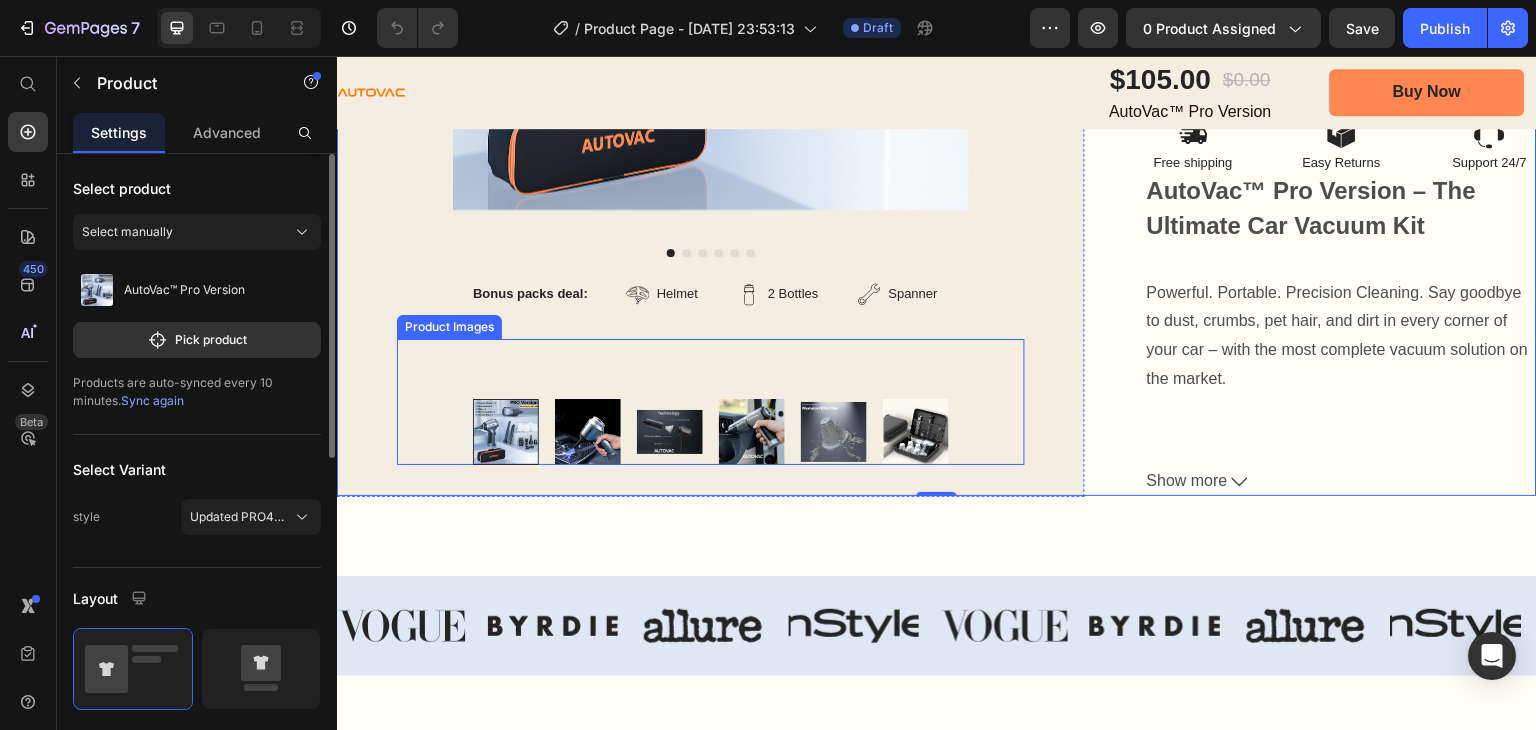 click at bounding box center (588, 431) 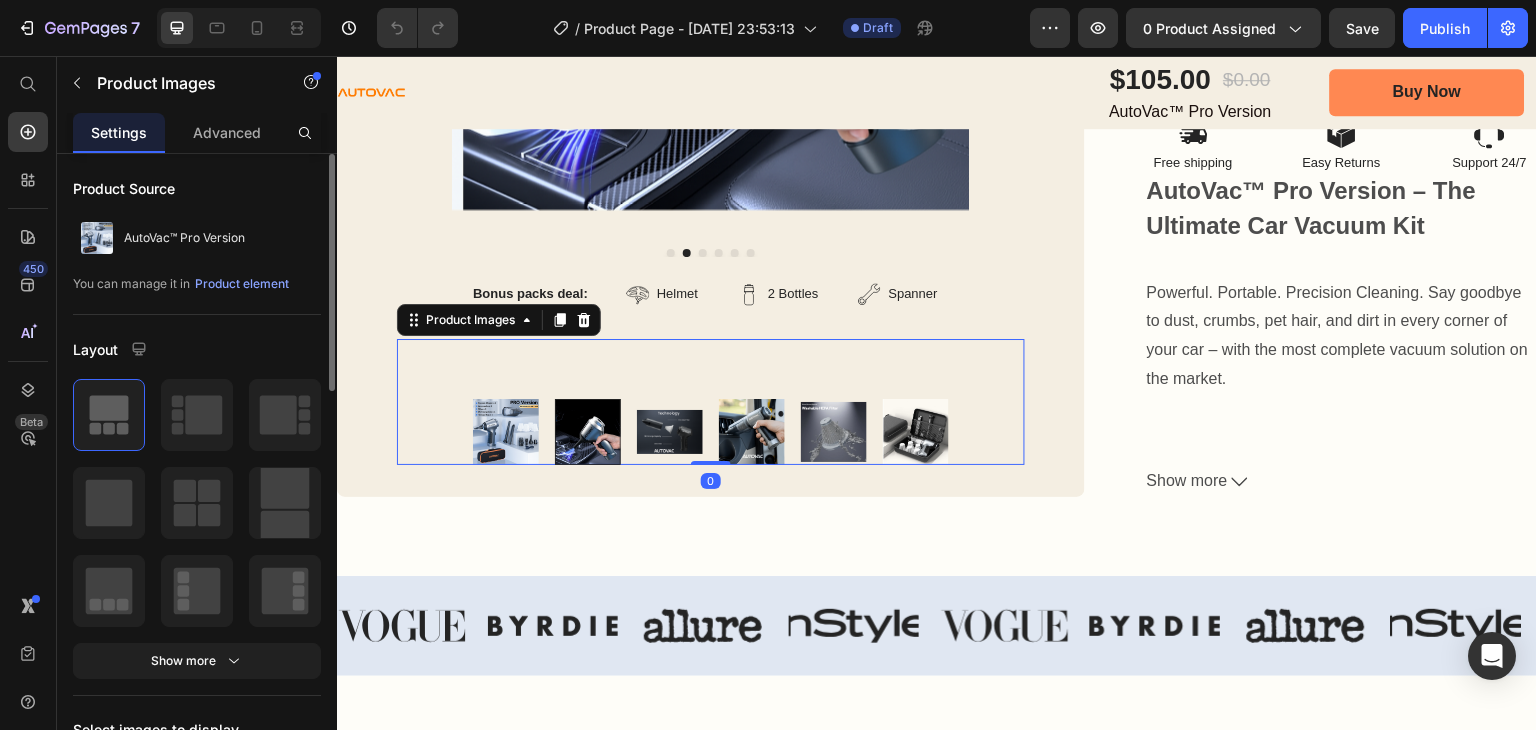 scroll, scrollTop: 800, scrollLeft: 0, axis: vertical 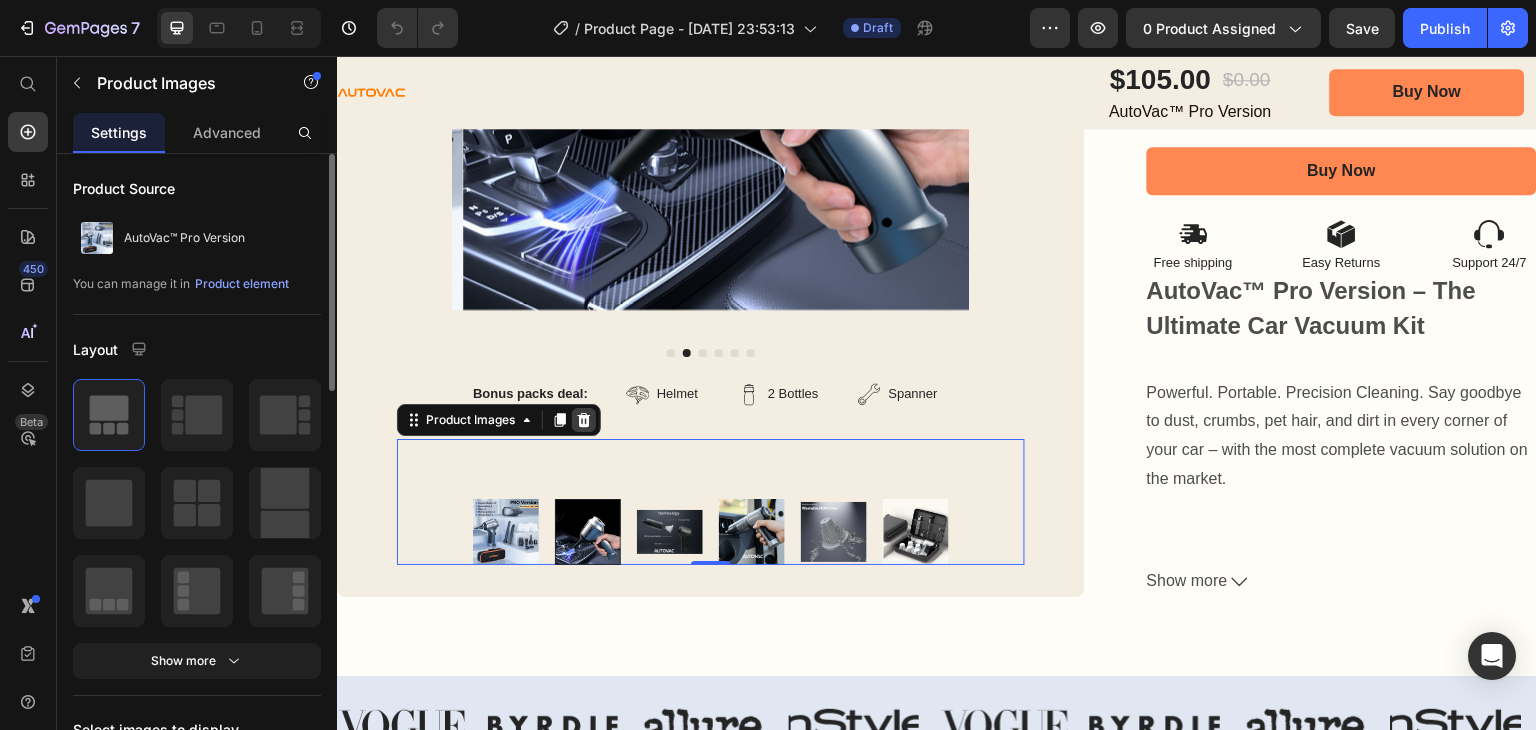 click 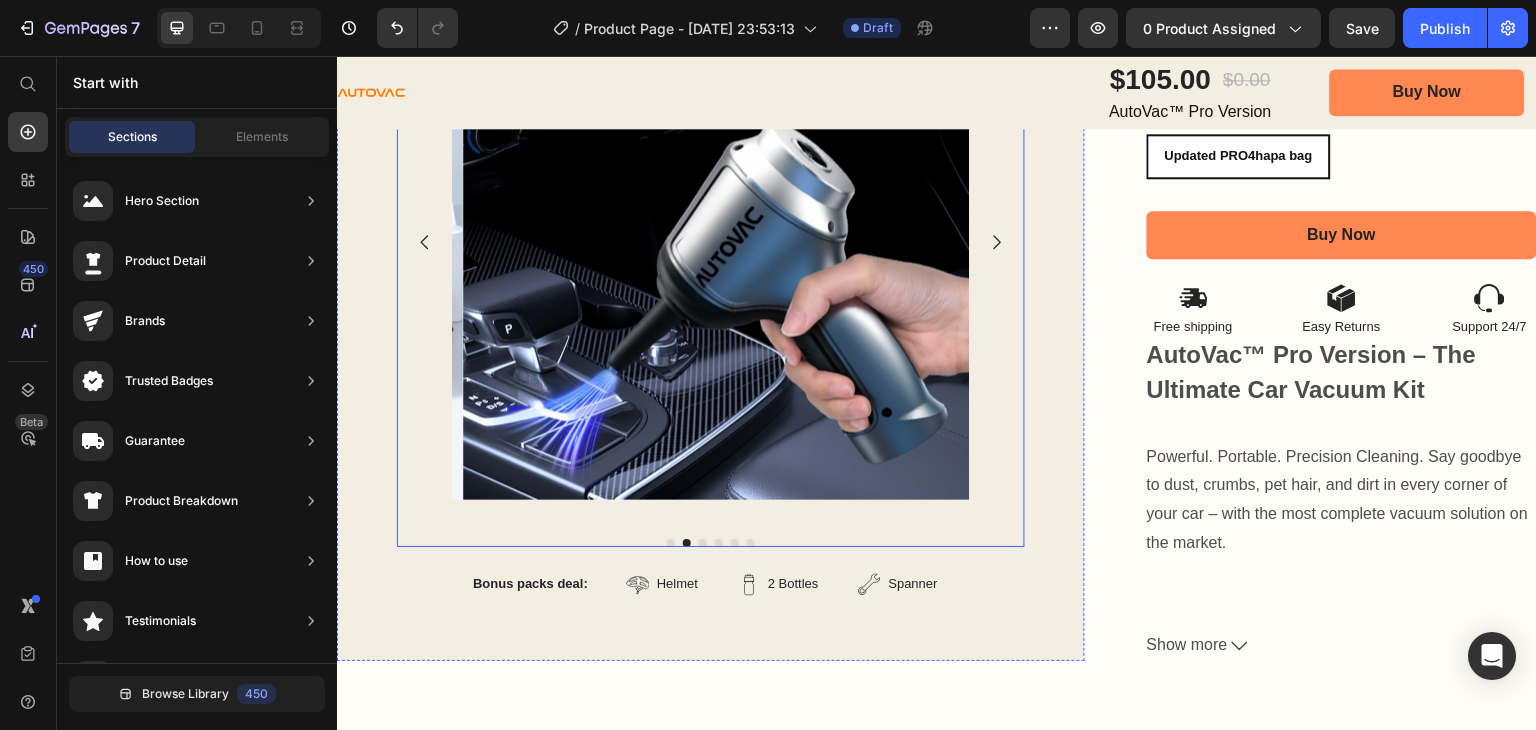 scroll, scrollTop: 500, scrollLeft: 0, axis: vertical 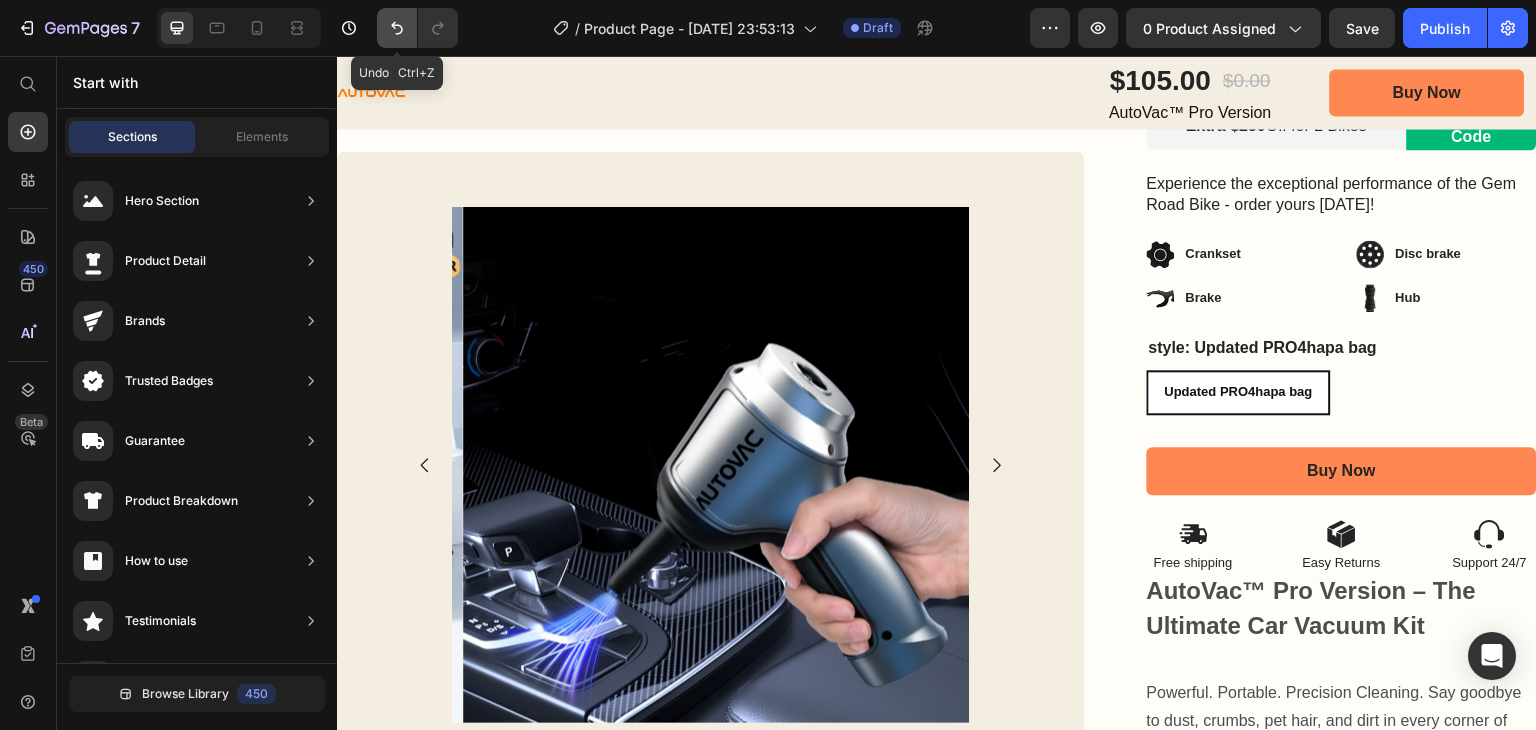 click 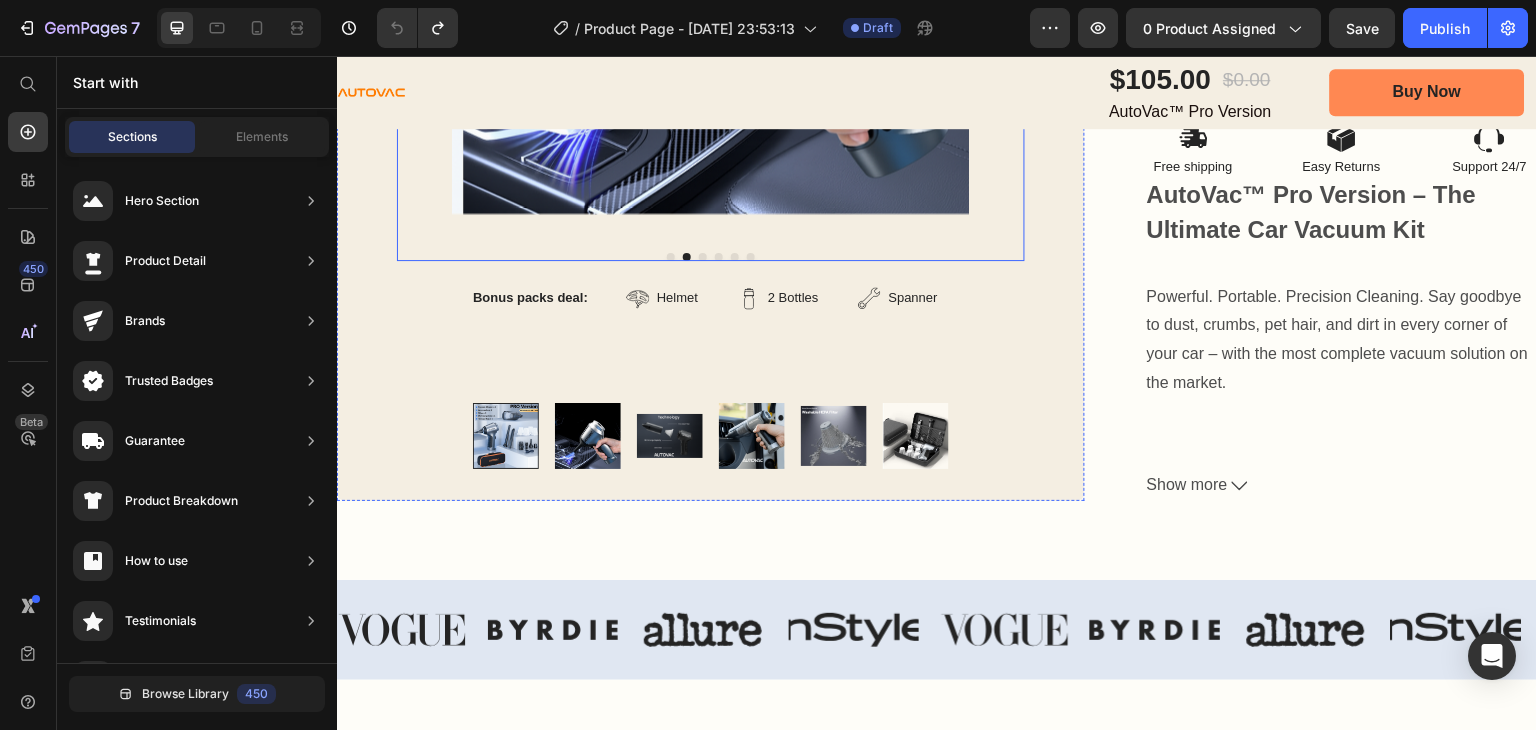 scroll, scrollTop: 900, scrollLeft: 0, axis: vertical 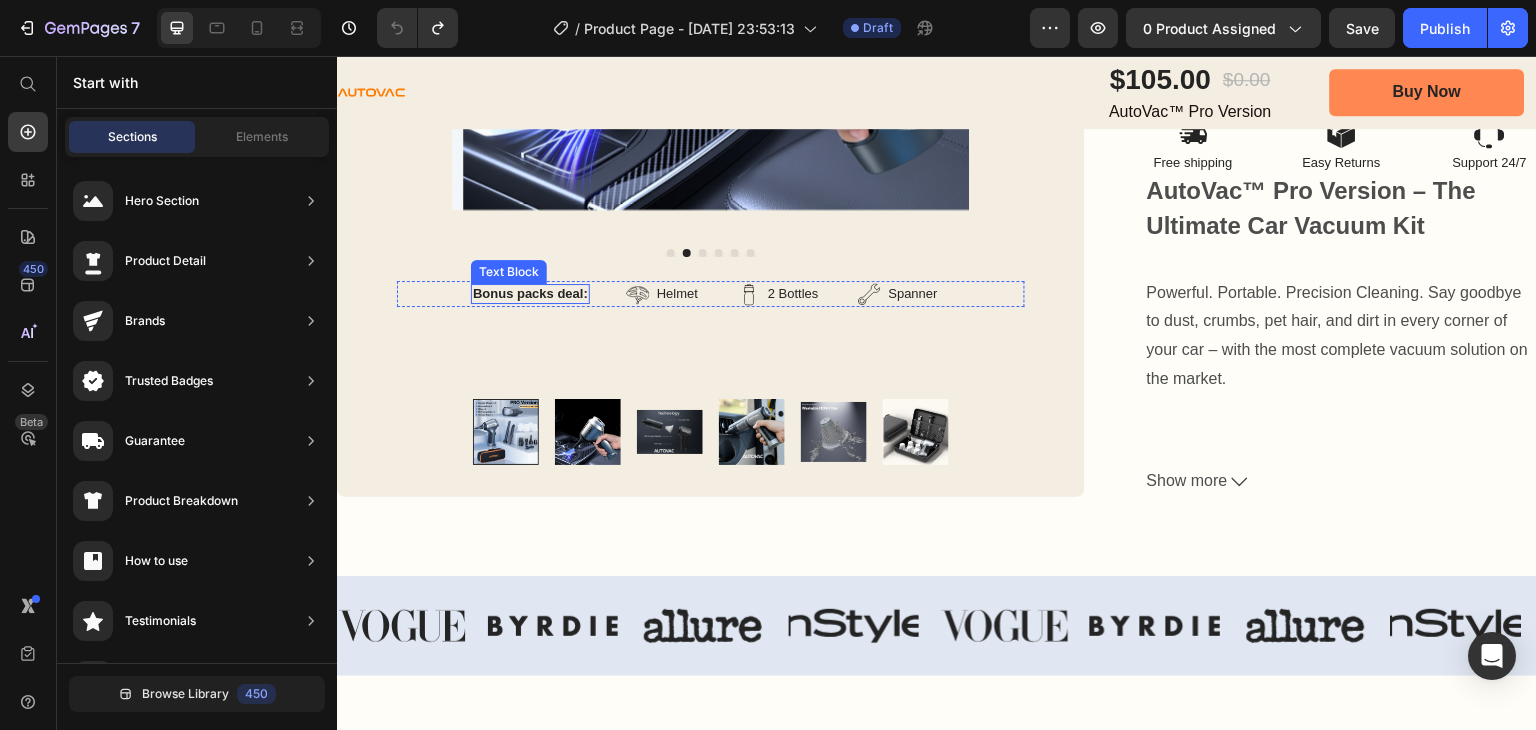 click on "Bonus packs deal:" at bounding box center [530, 293] 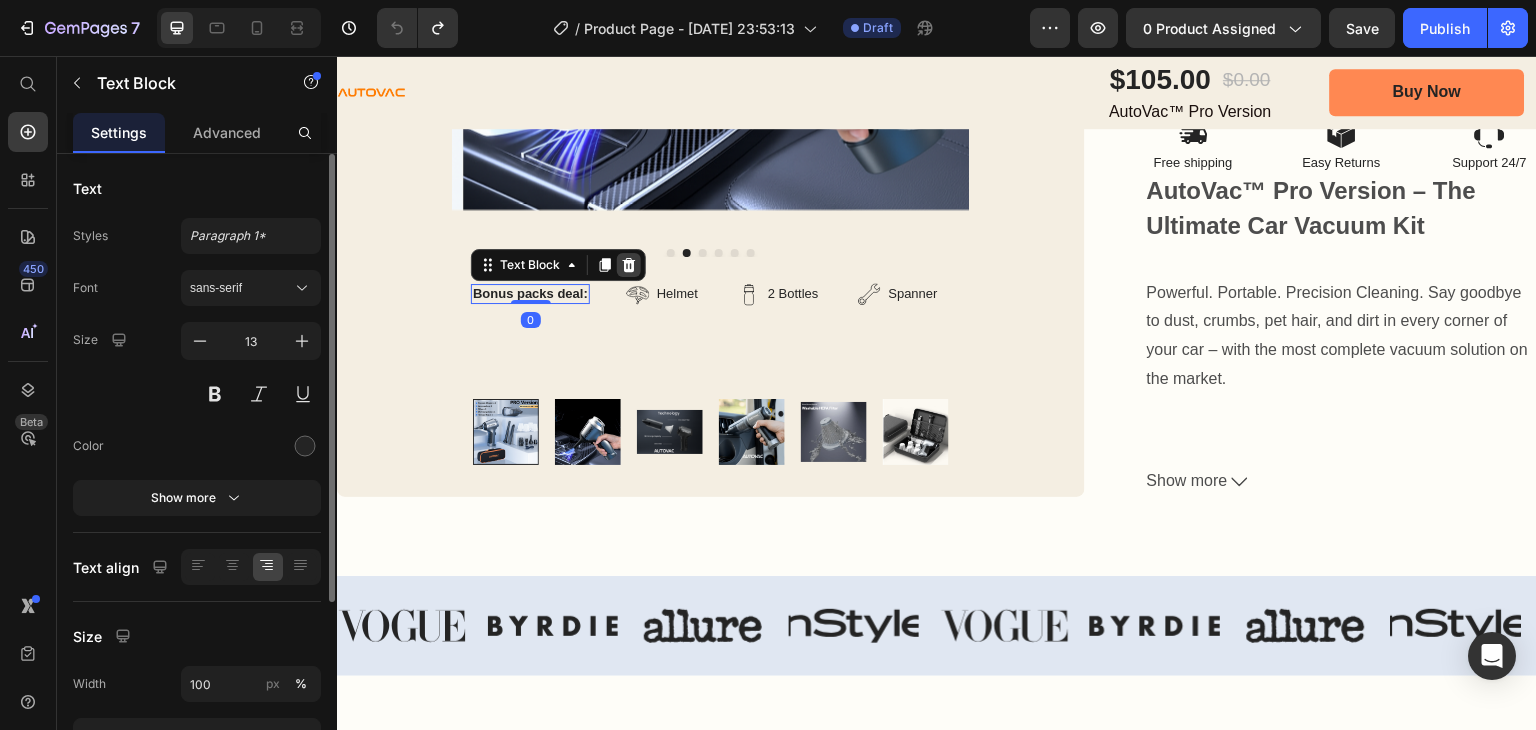 click 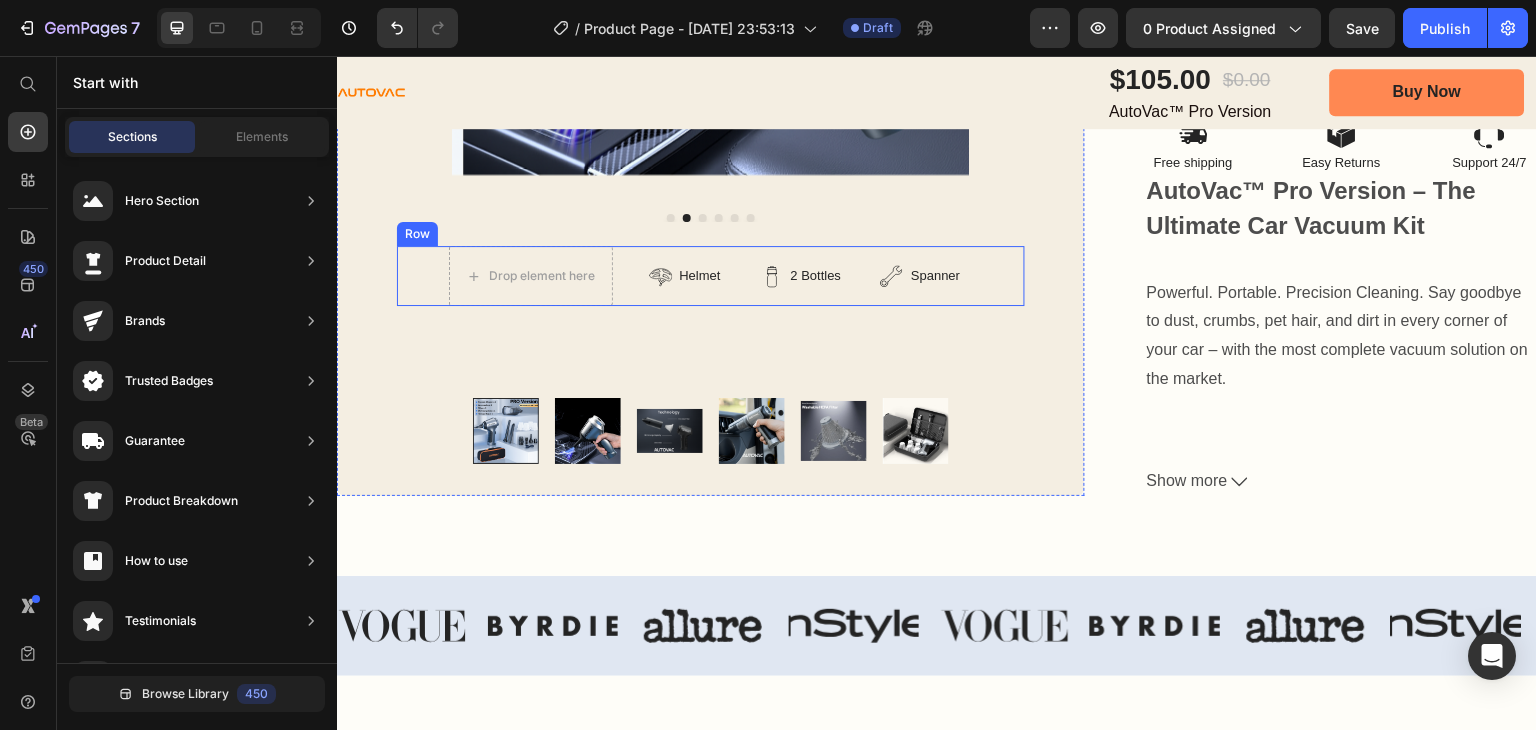 click on "Drop element here
Helmet Item List
2 Bottles Item List
Spanner Item List Row Row" at bounding box center [711, 276] 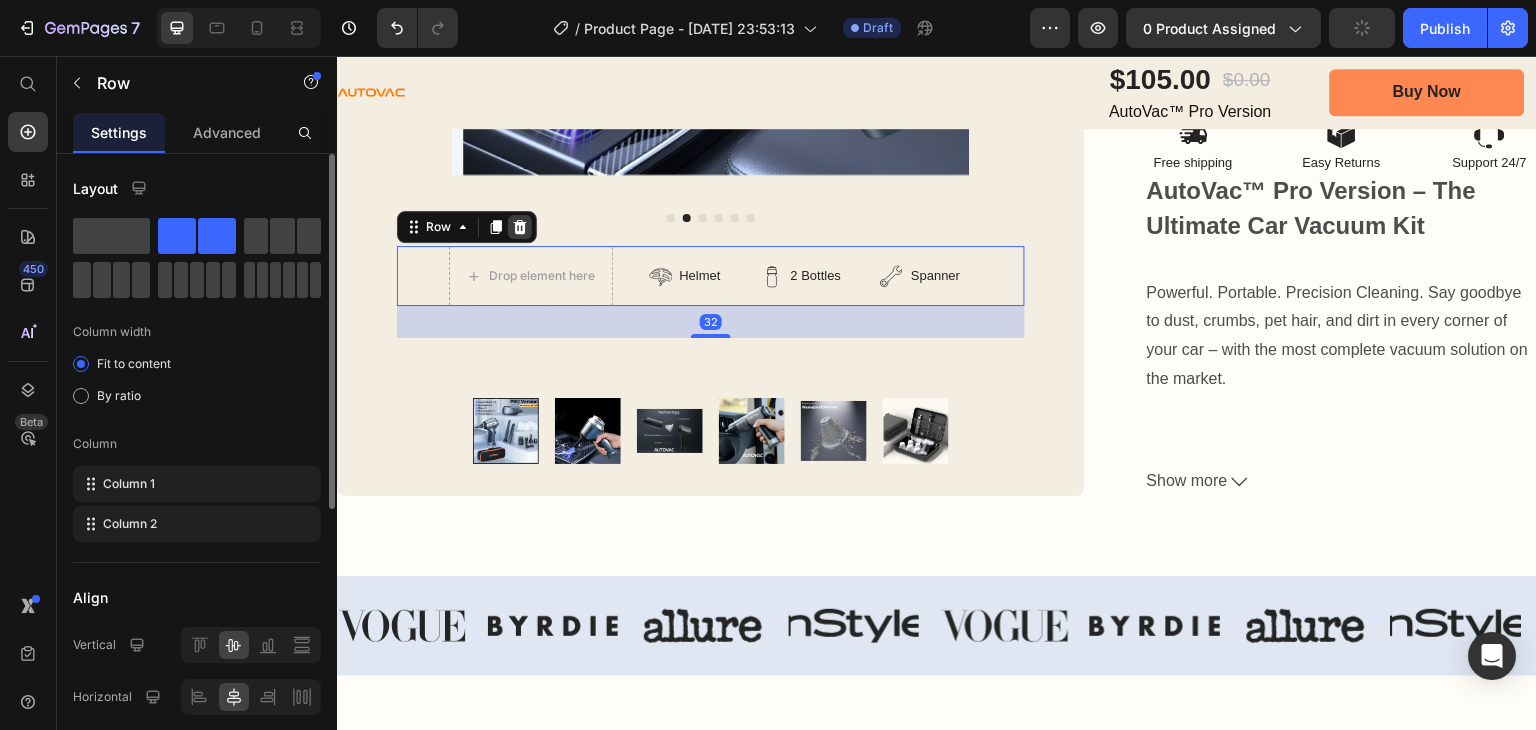 click 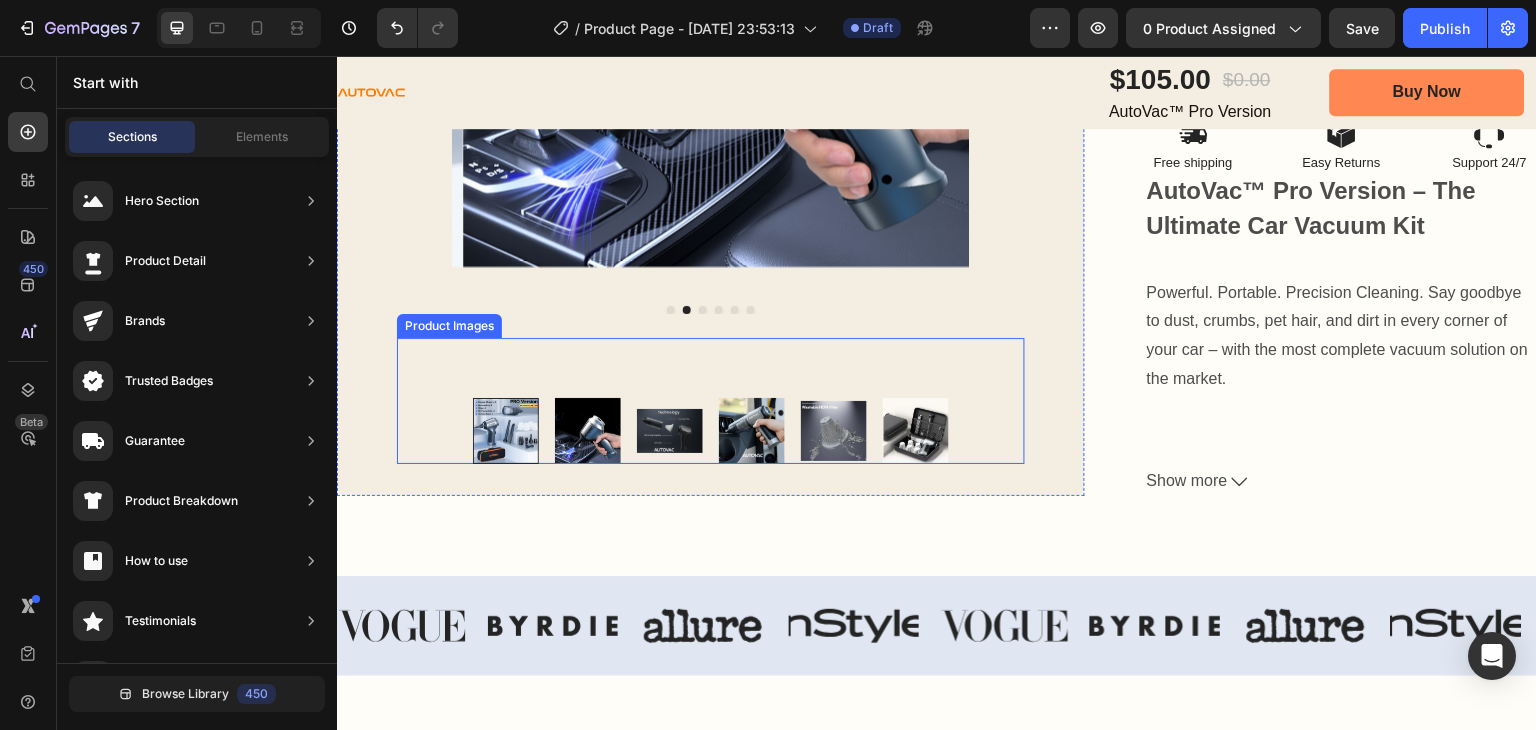click at bounding box center (588, 431) 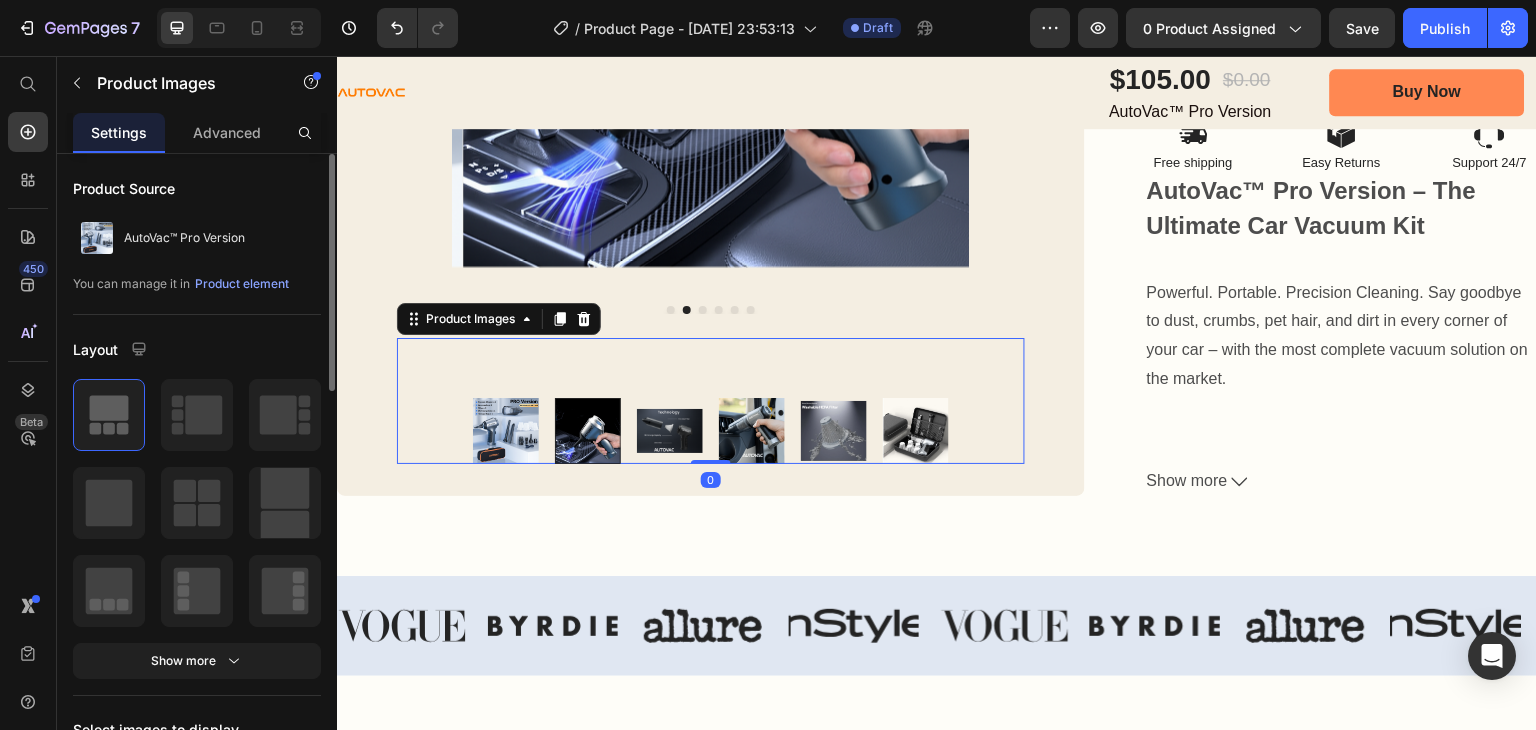 click at bounding box center [711, 431] 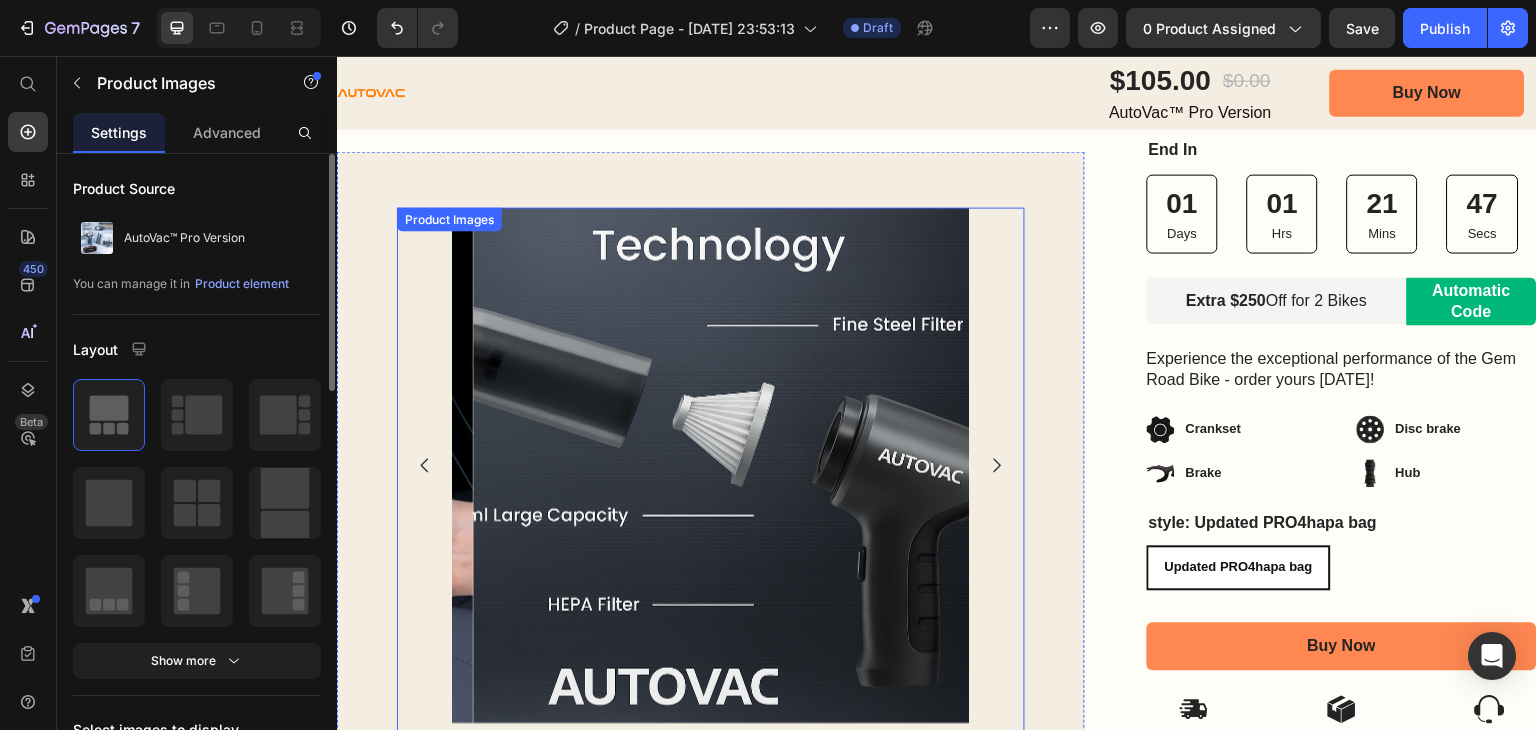 scroll, scrollTop: 300, scrollLeft: 0, axis: vertical 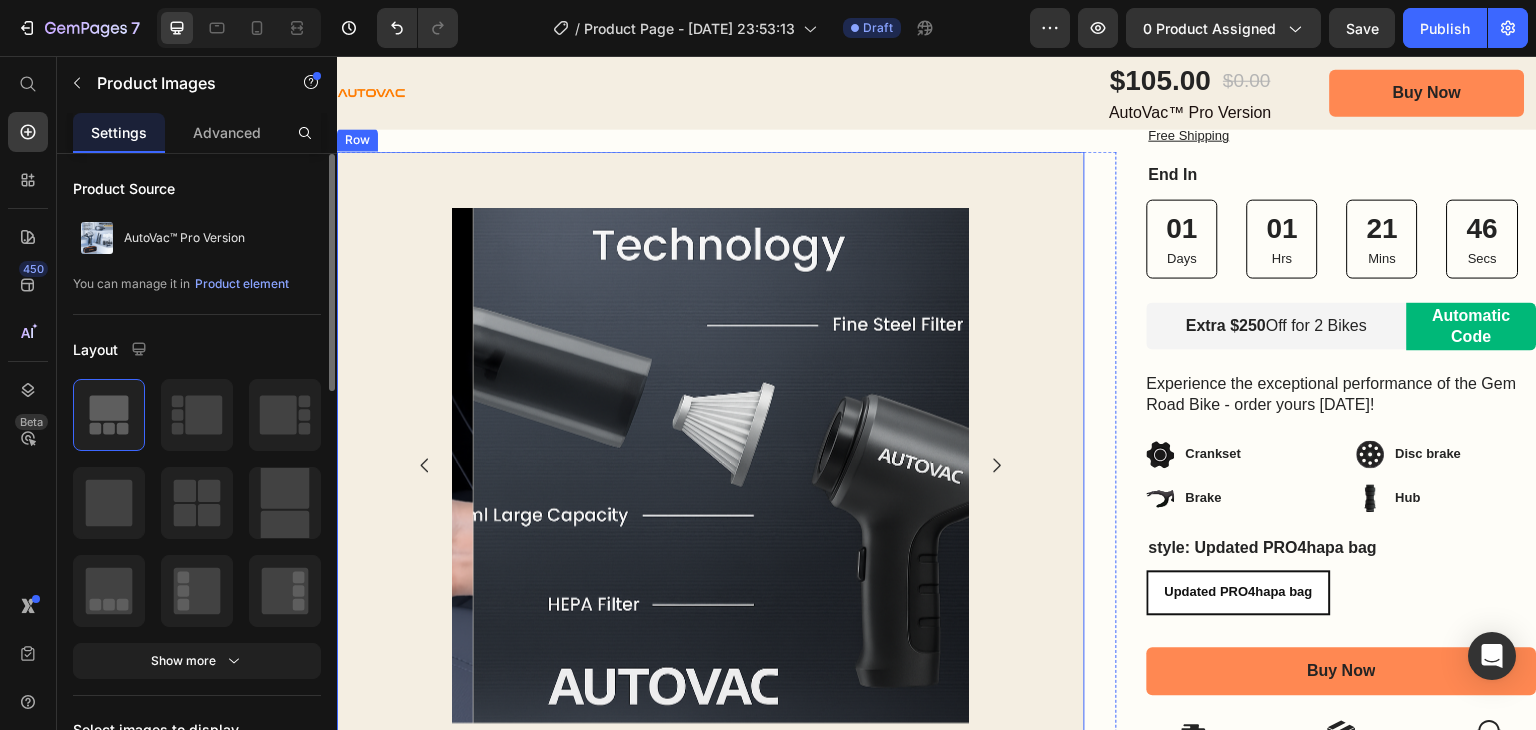 click on "Product Images Product Images   0 Row" at bounding box center [711, 552] 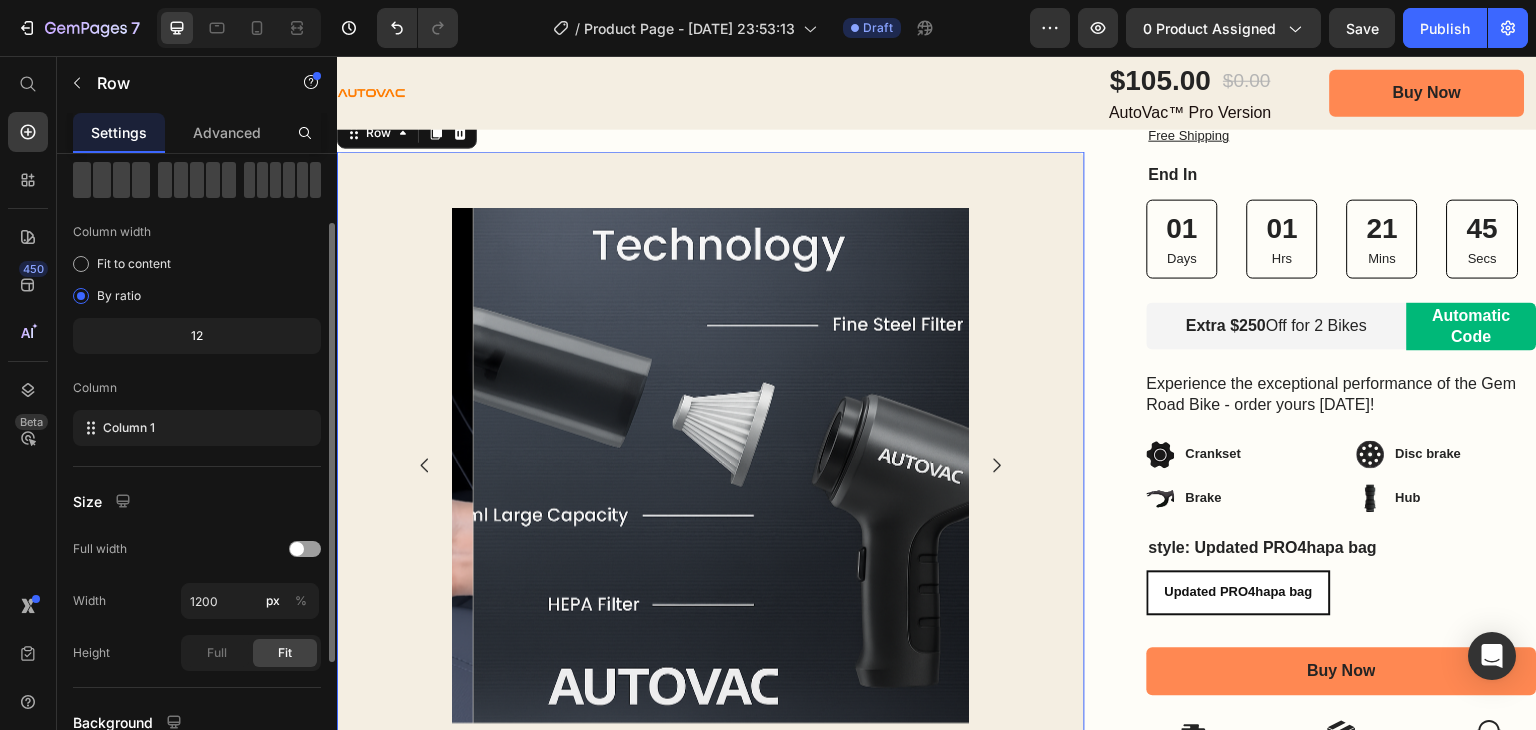 scroll, scrollTop: 277, scrollLeft: 0, axis: vertical 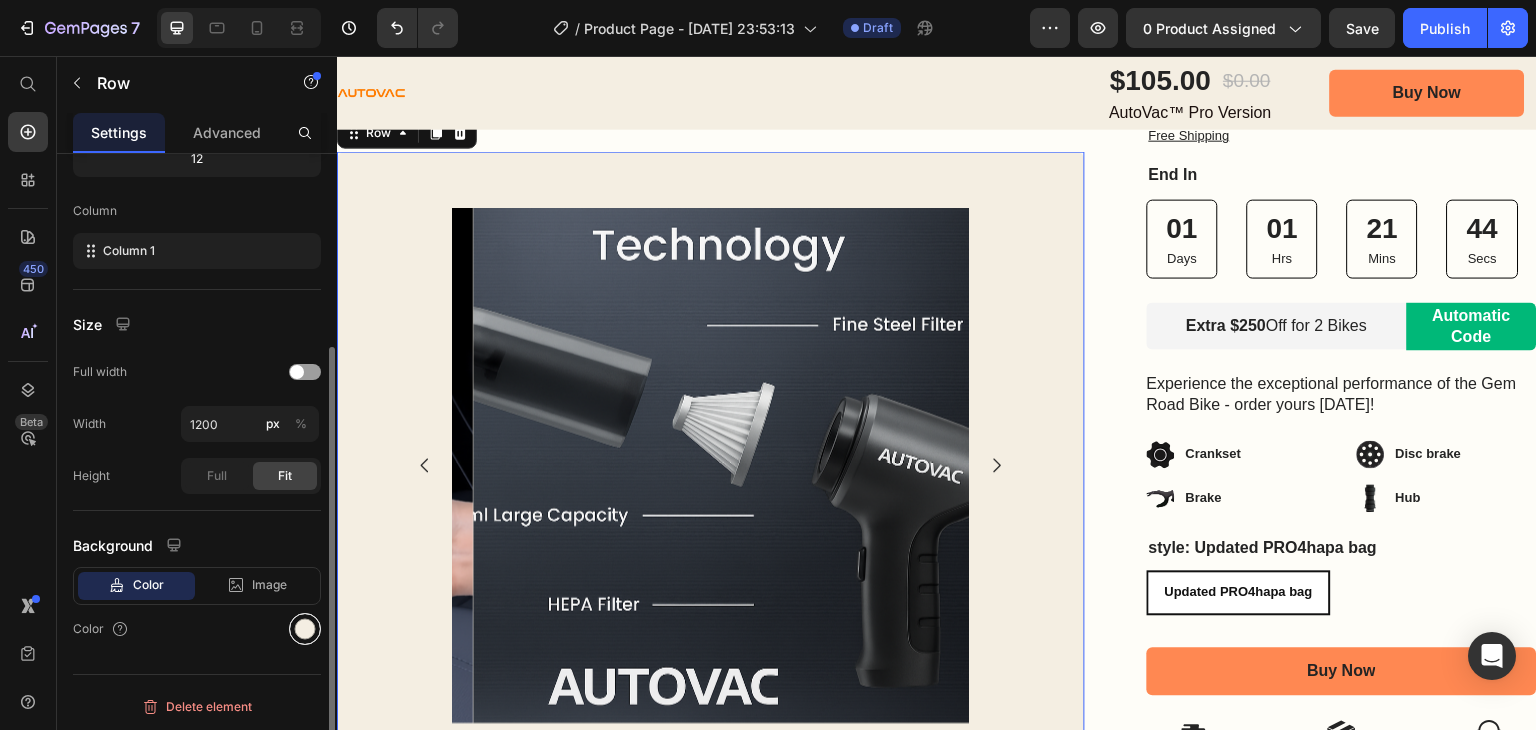 click at bounding box center (305, 629) 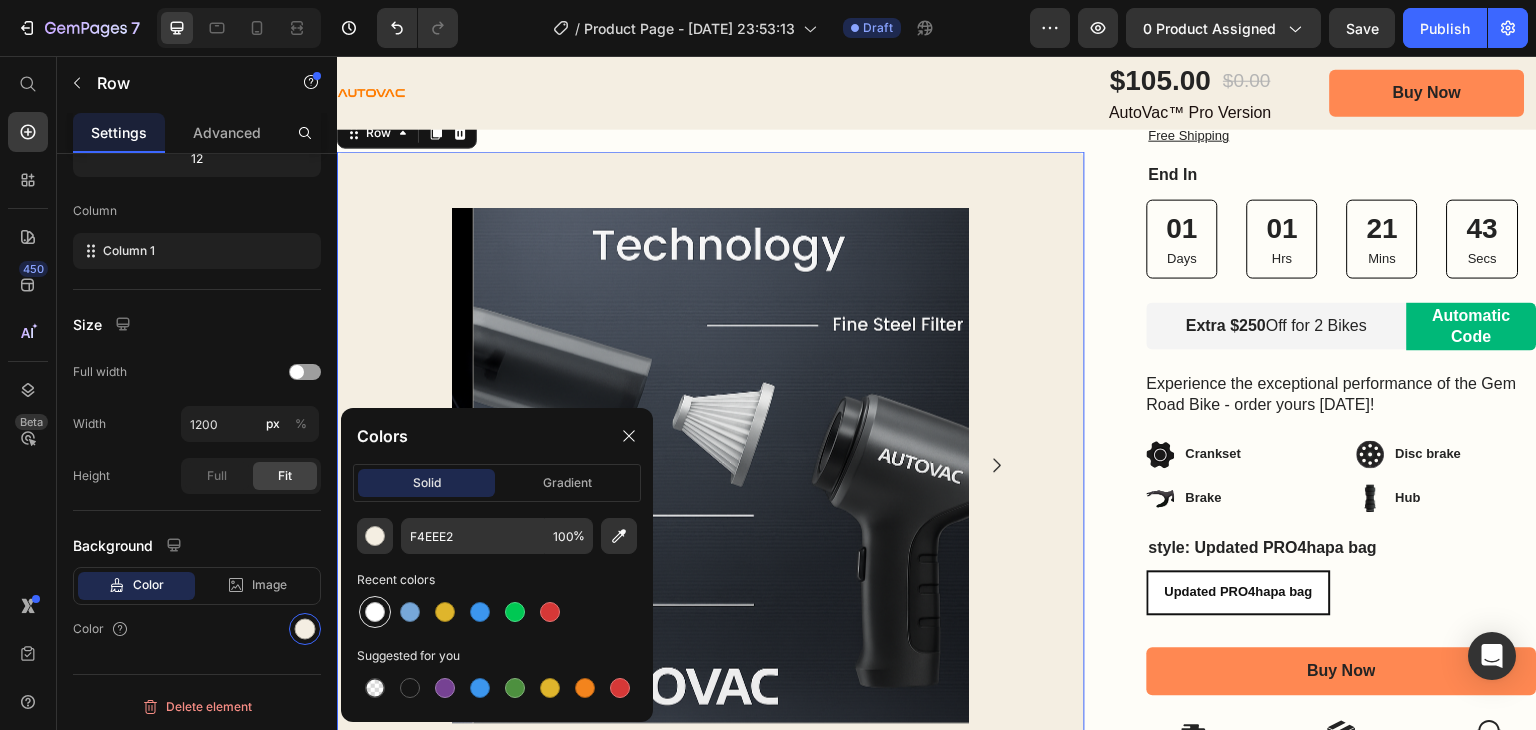 click at bounding box center (375, 612) 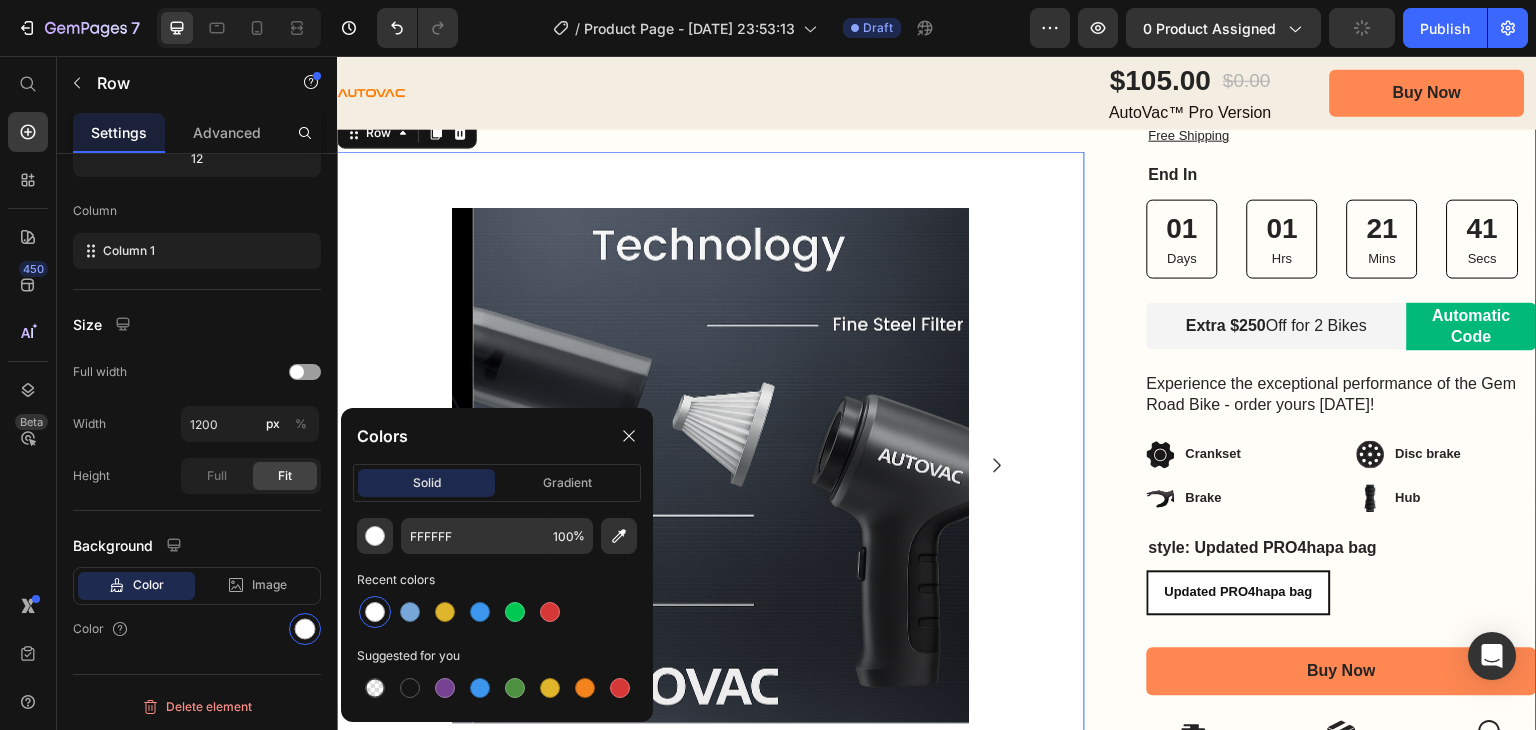 click on "Product Images Product Images Row   0" at bounding box center (711, 552) 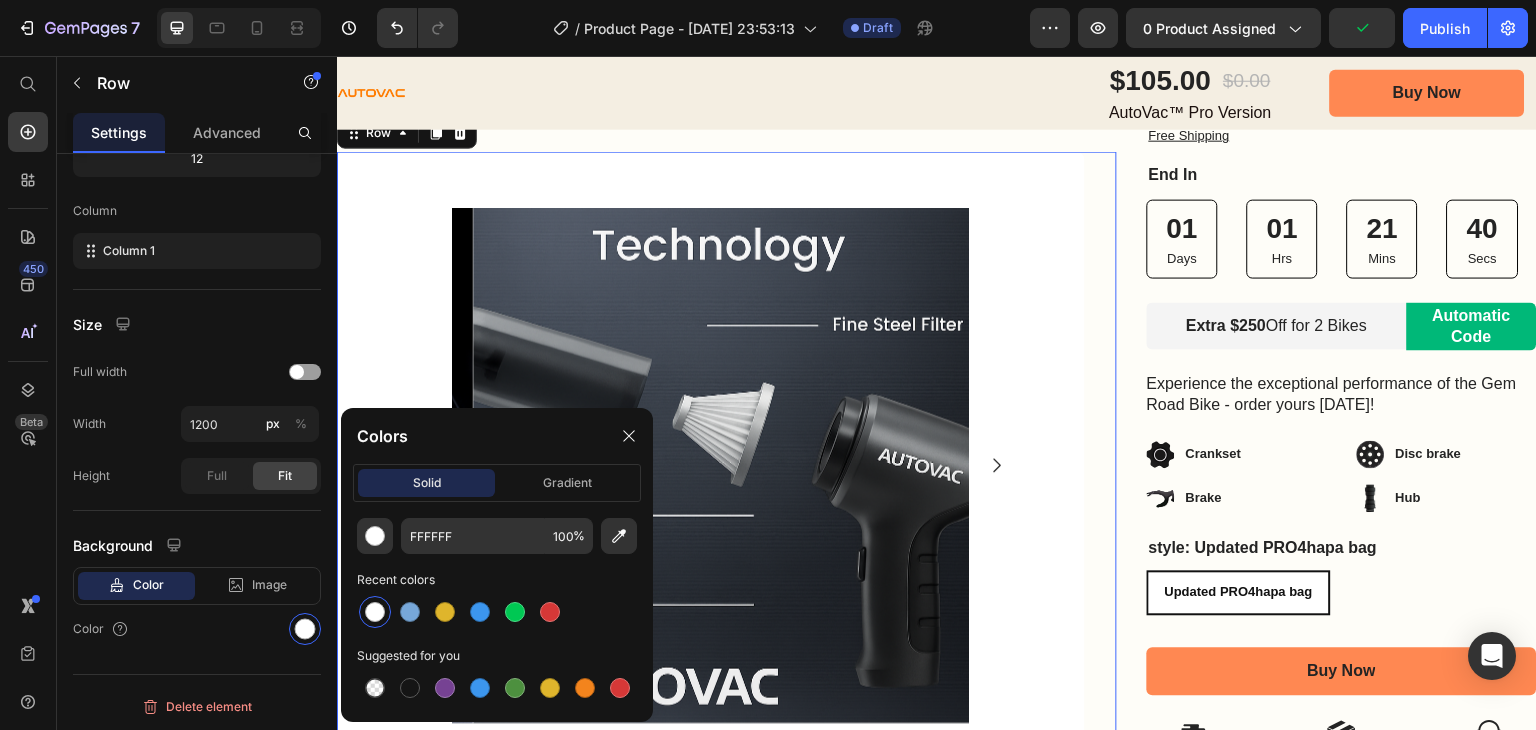 click on "Product Images Product Images Row Row   0" at bounding box center [727, 552] 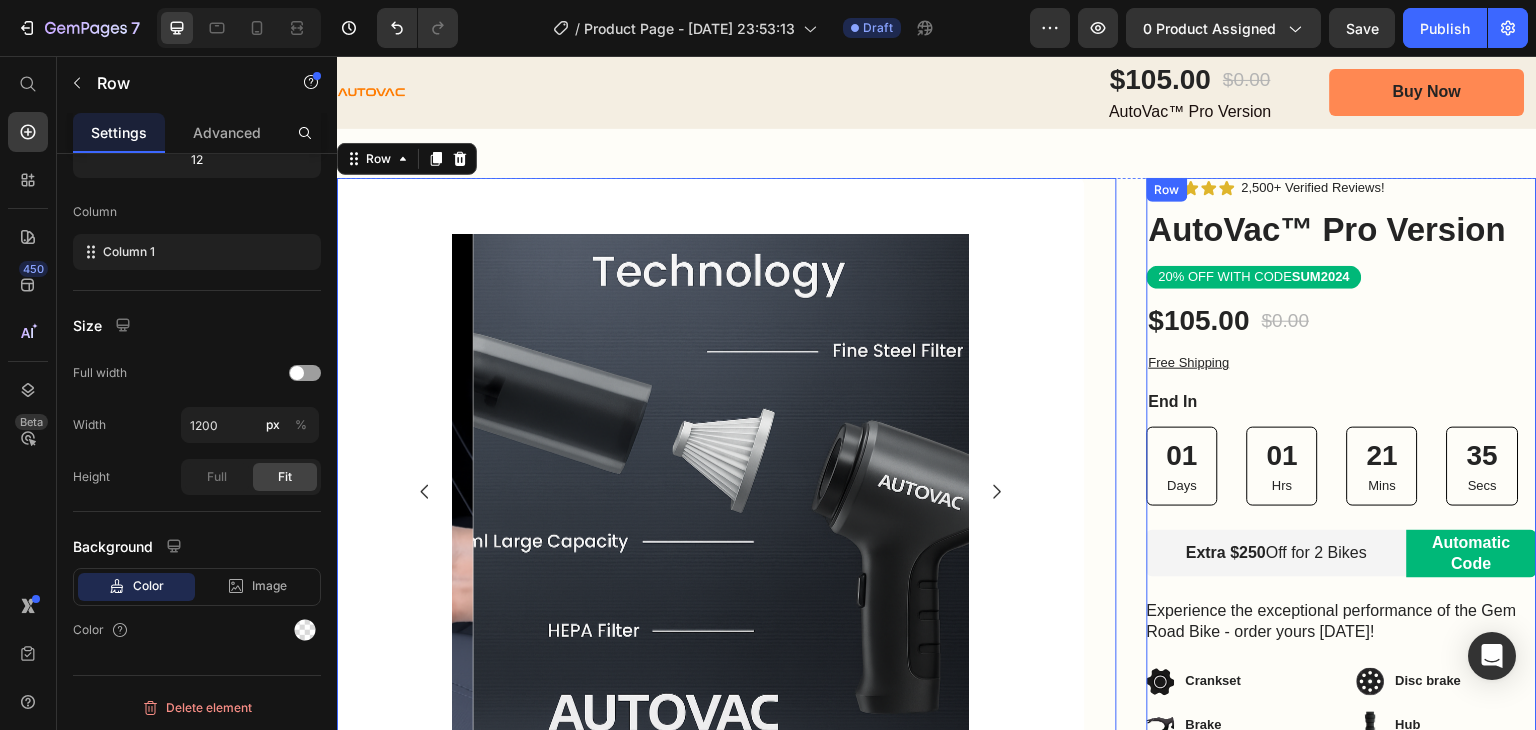scroll, scrollTop: 0, scrollLeft: 0, axis: both 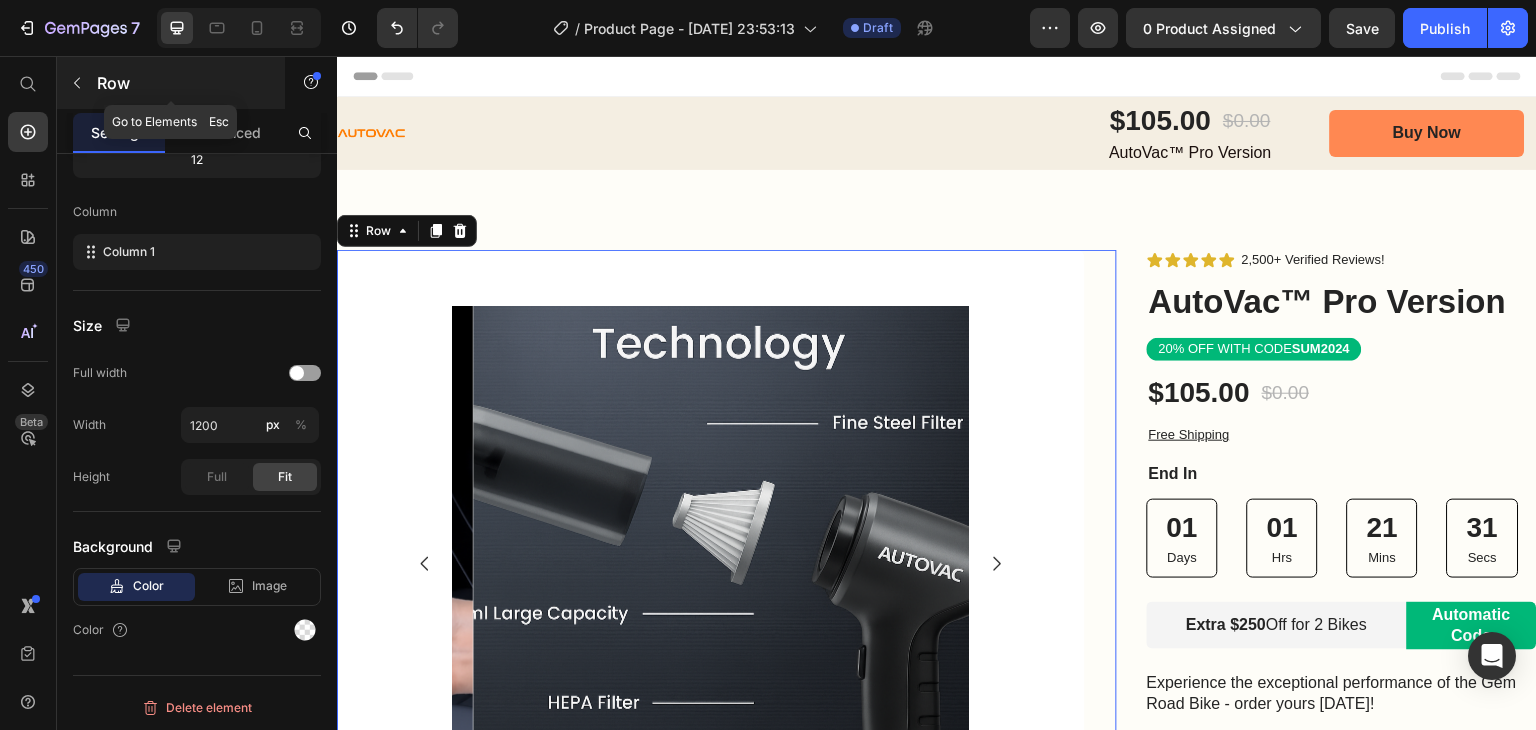 click 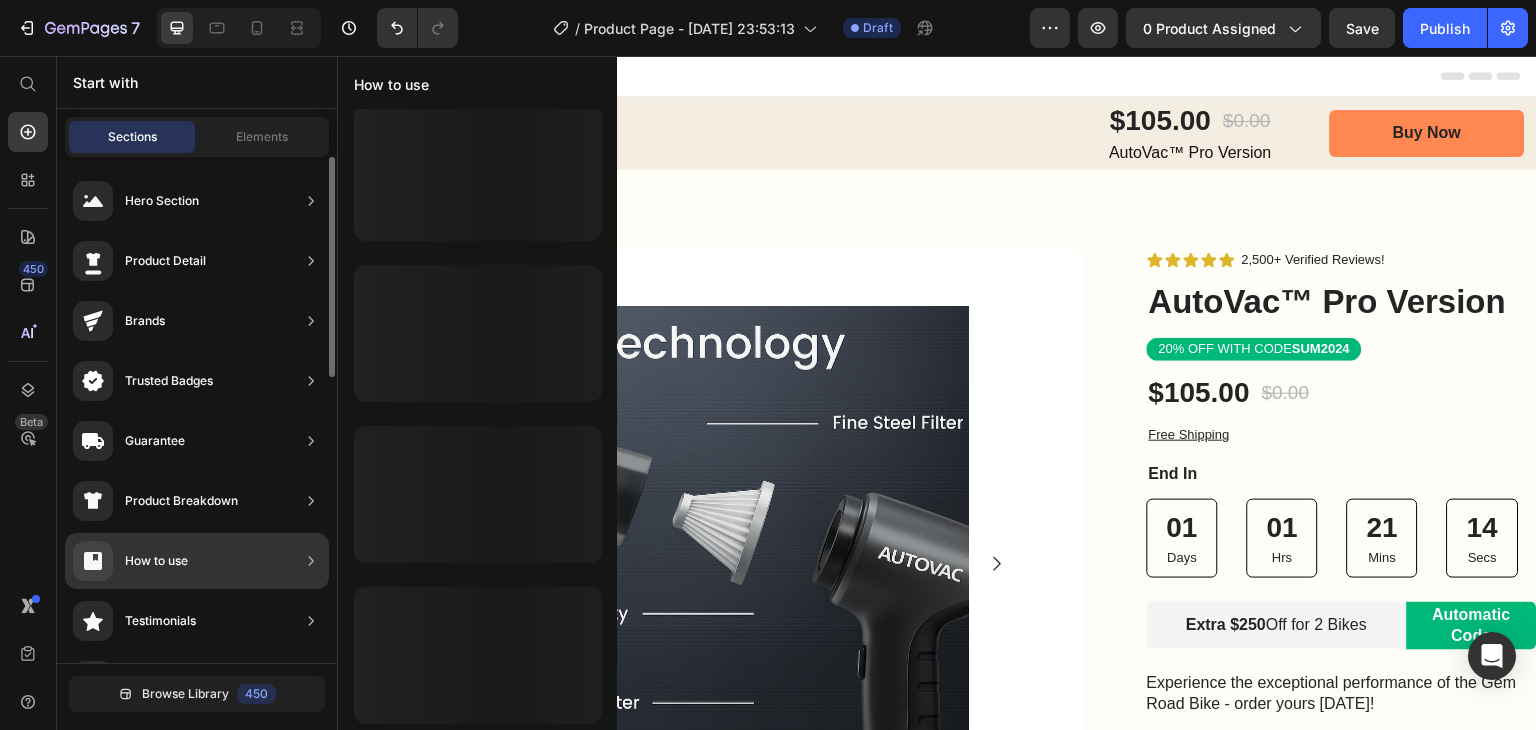 scroll, scrollTop: 12, scrollLeft: 0, axis: vertical 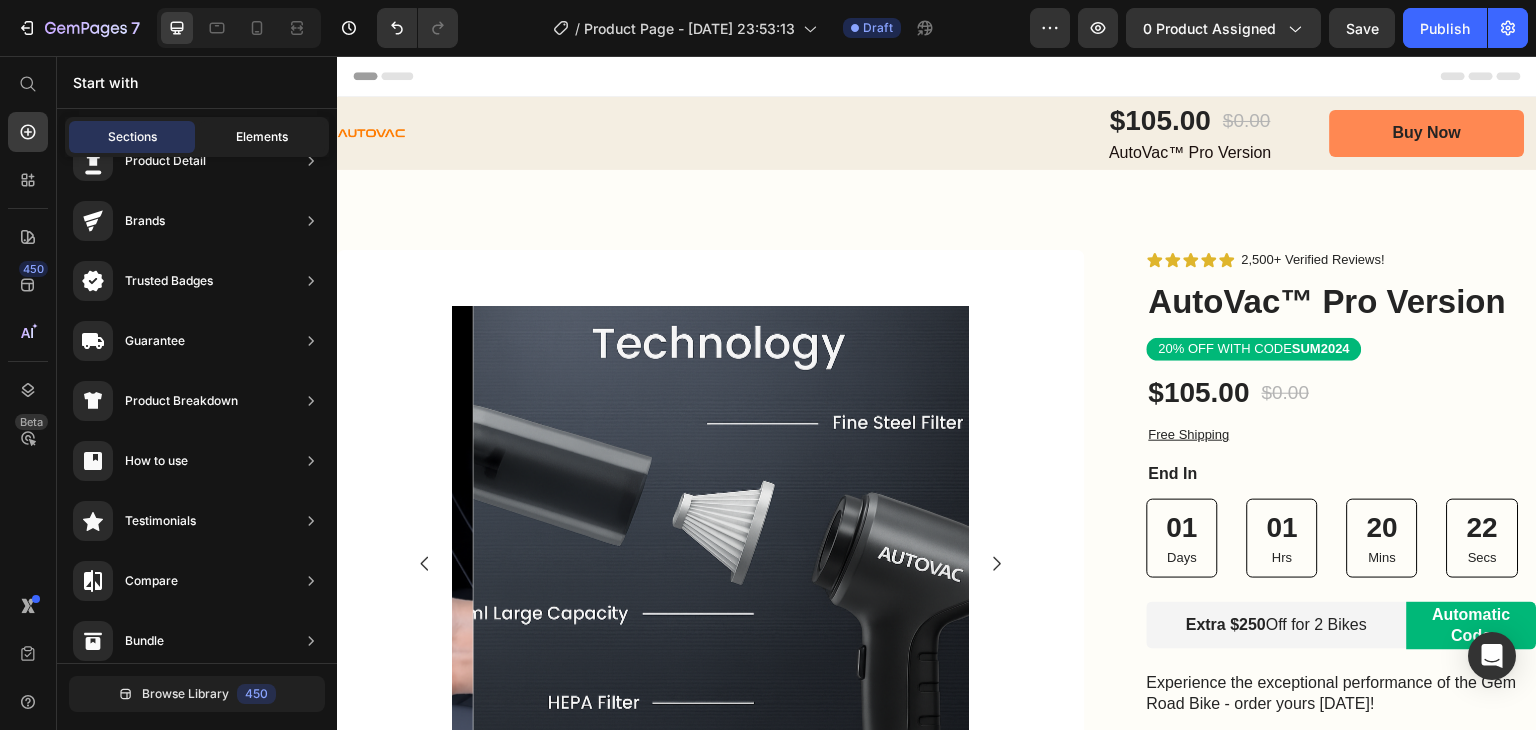 click on "Elements" at bounding box center [262, 137] 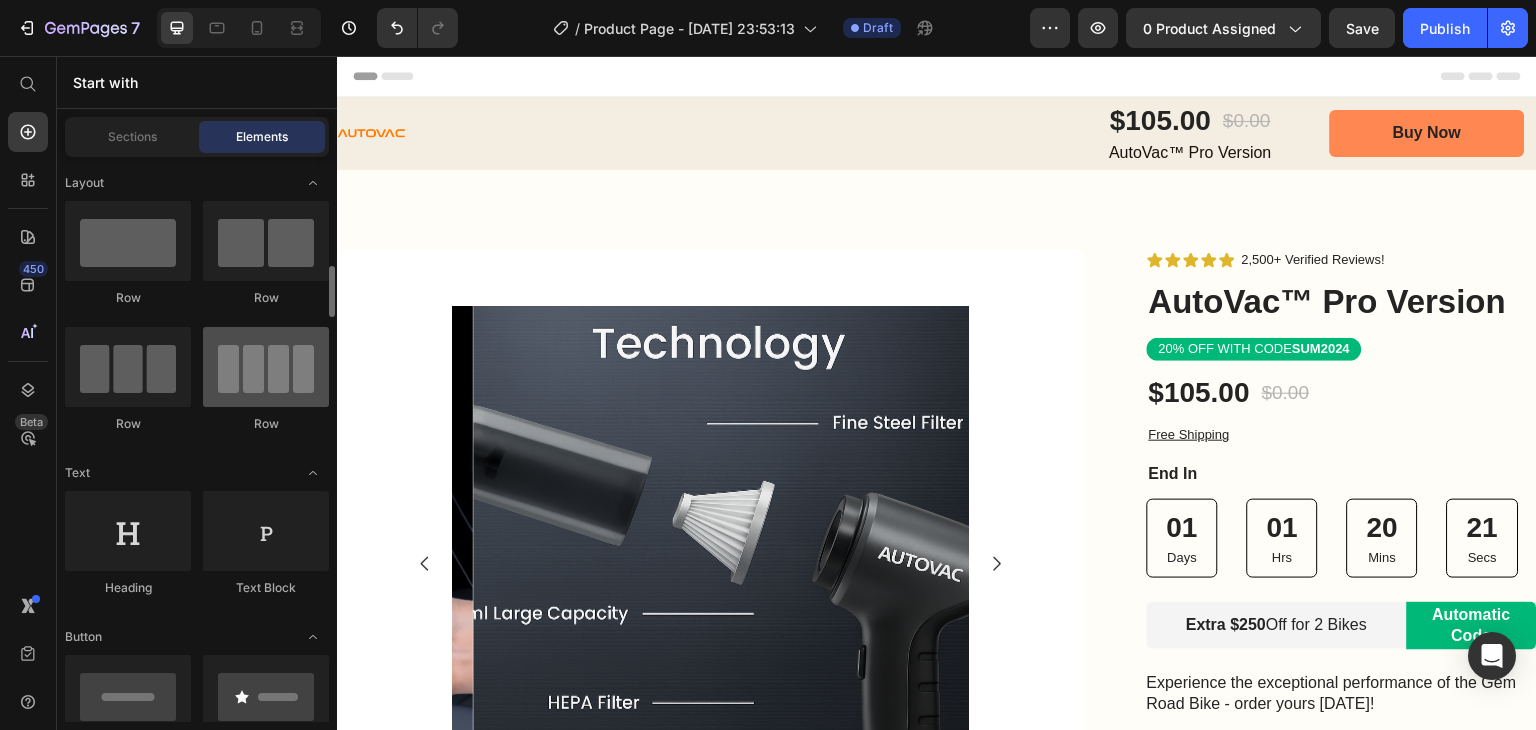 scroll, scrollTop: 100, scrollLeft: 0, axis: vertical 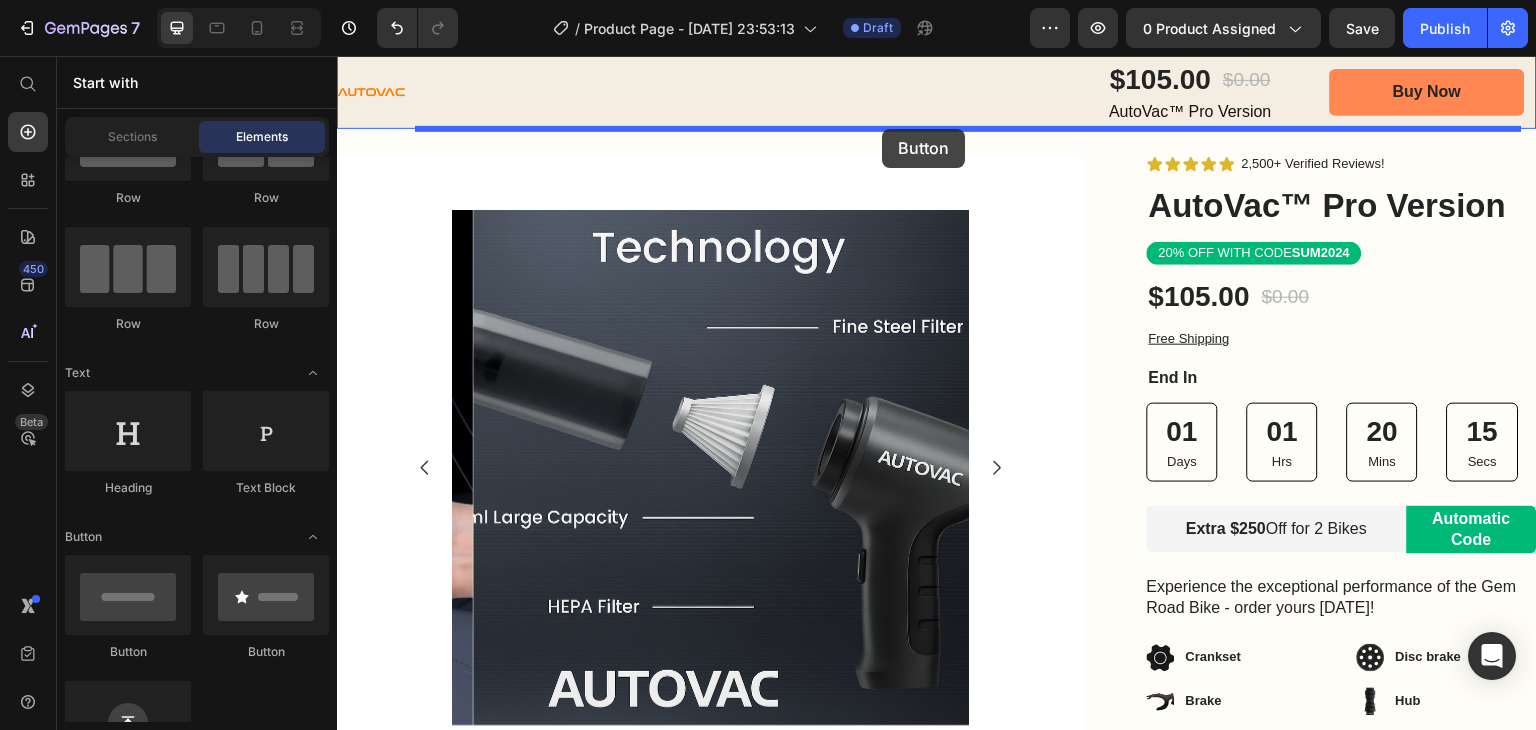 drag, startPoint x: 593, startPoint y: 657, endPoint x: 866, endPoint y: 129, distance: 594.40137 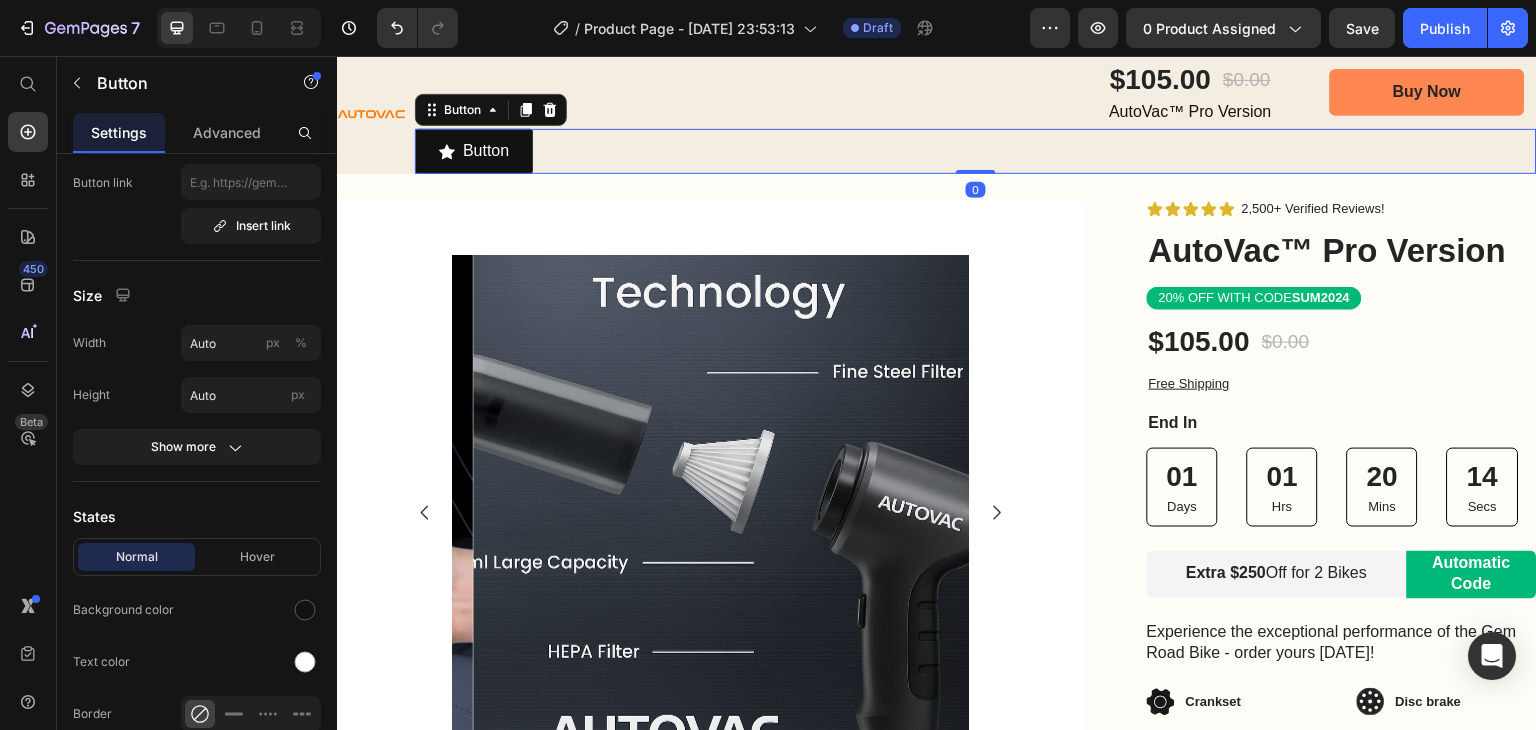 scroll, scrollTop: 140, scrollLeft: 0, axis: vertical 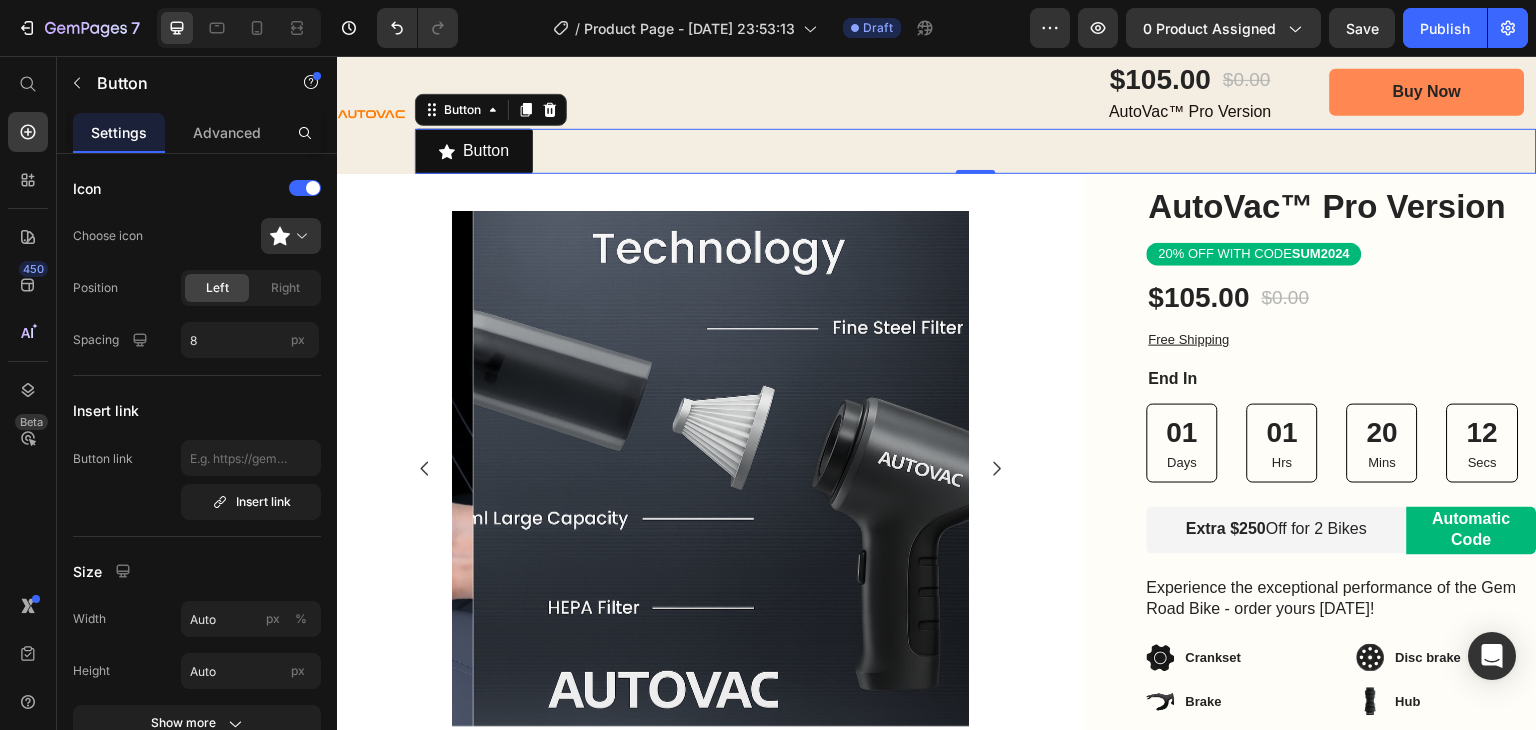 click on "Button Button   0" at bounding box center [976, 151] 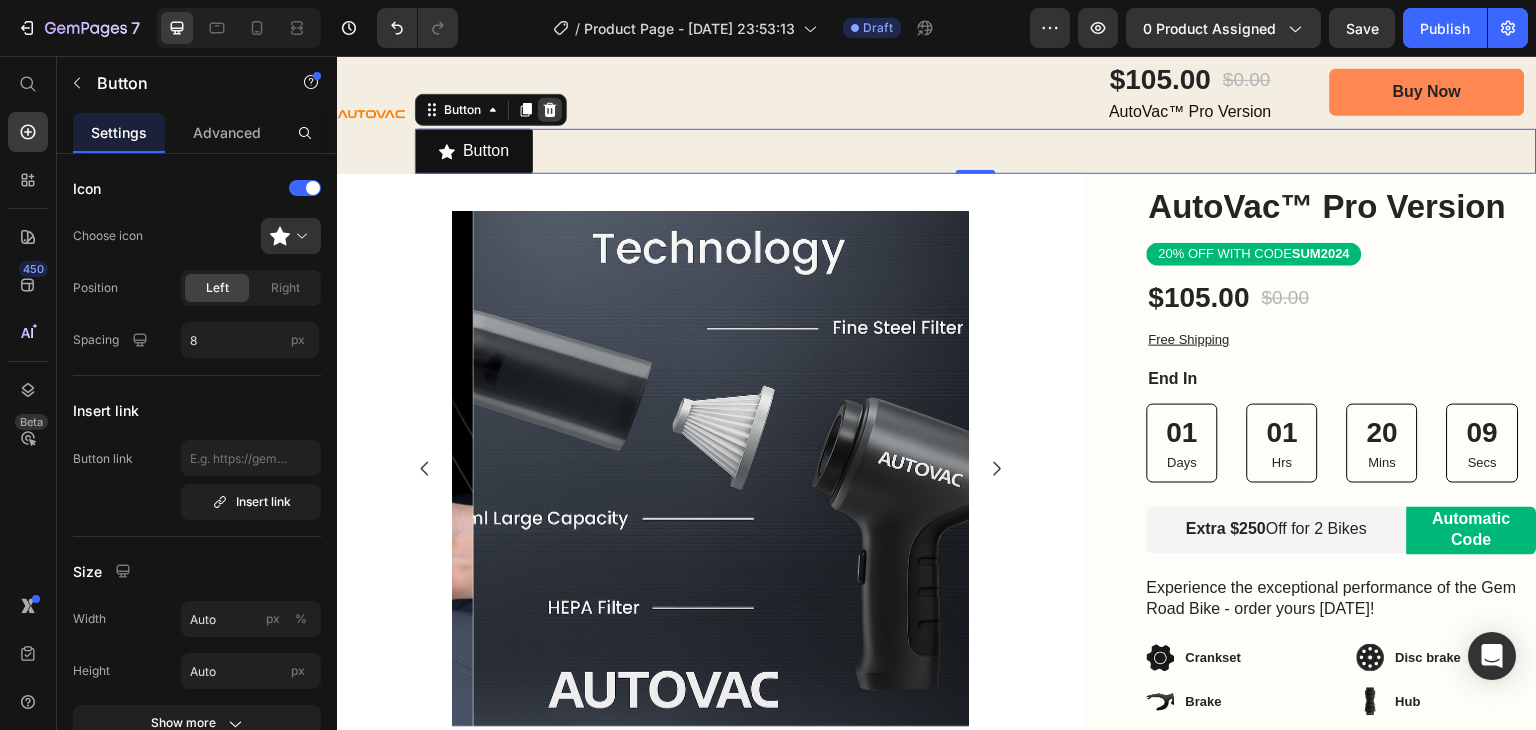 click 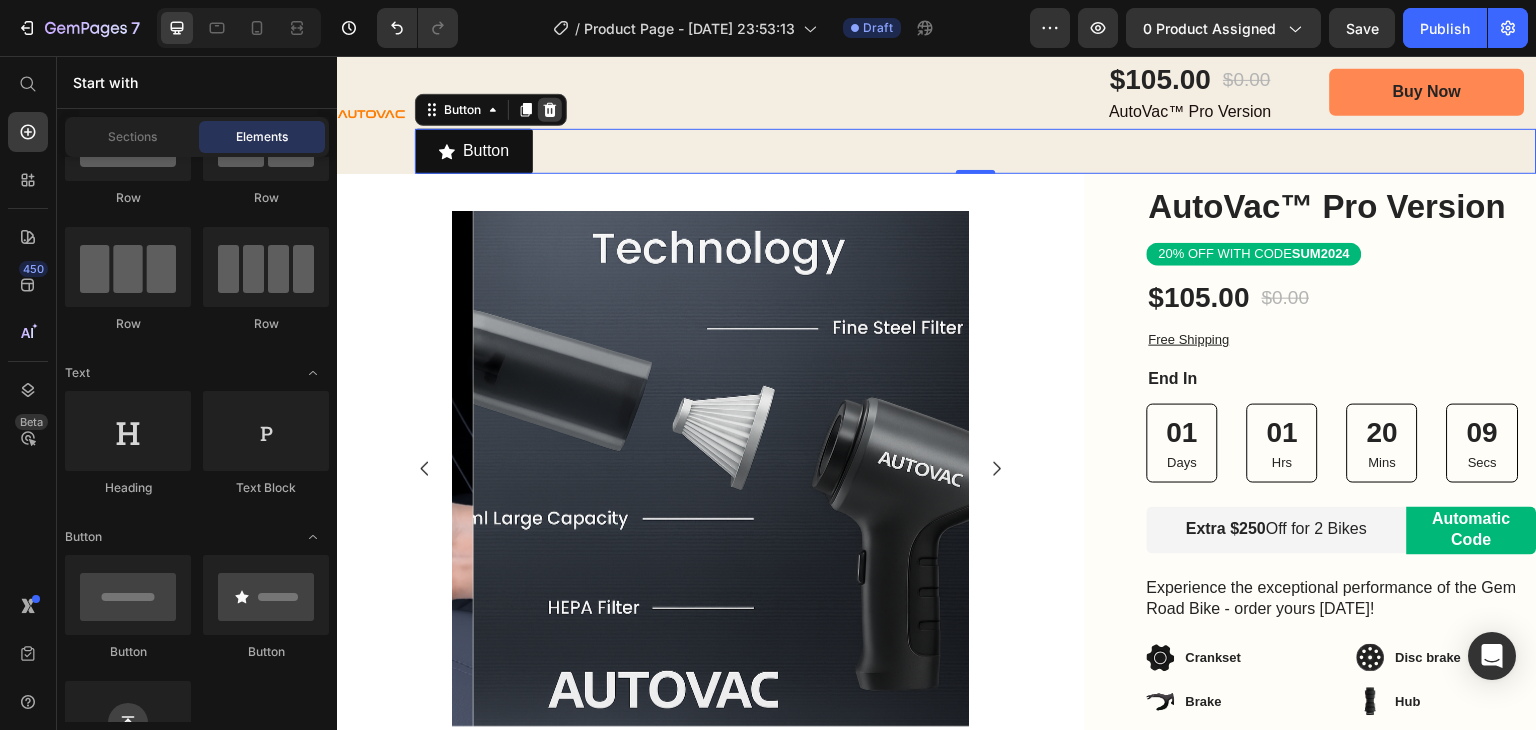scroll, scrollTop: 96, scrollLeft: 0, axis: vertical 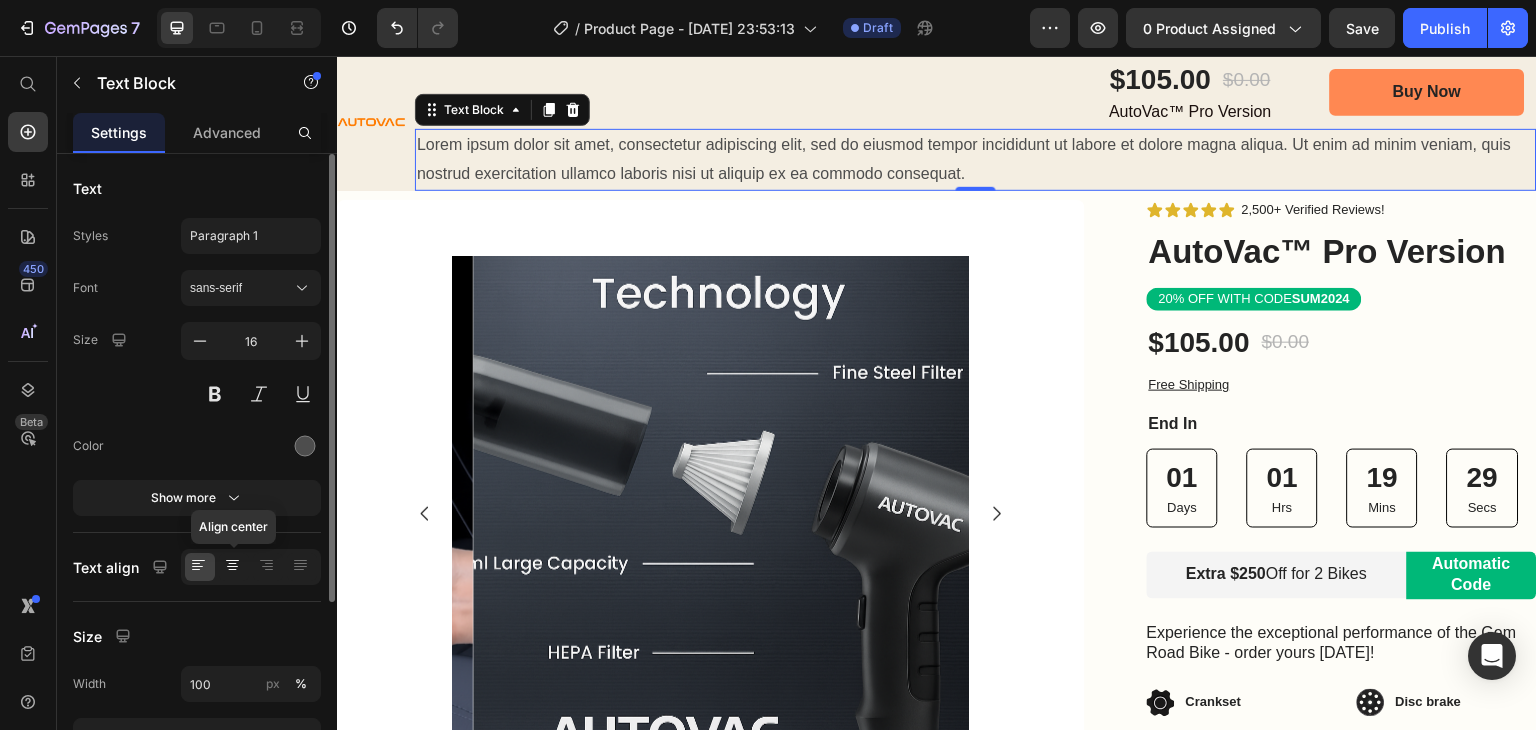 click 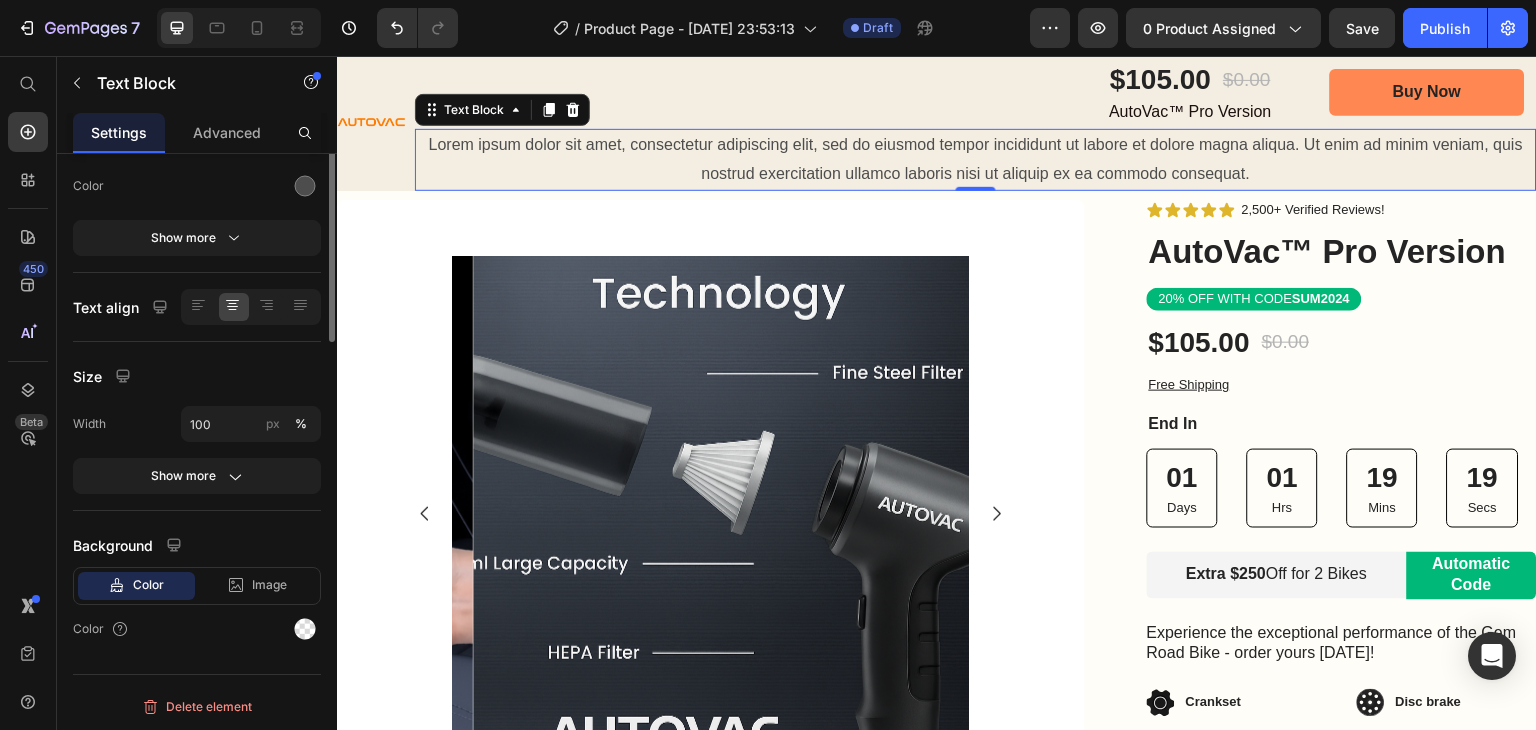 scroll, scrollTop: 0, scrollLeft: 0, axis: both 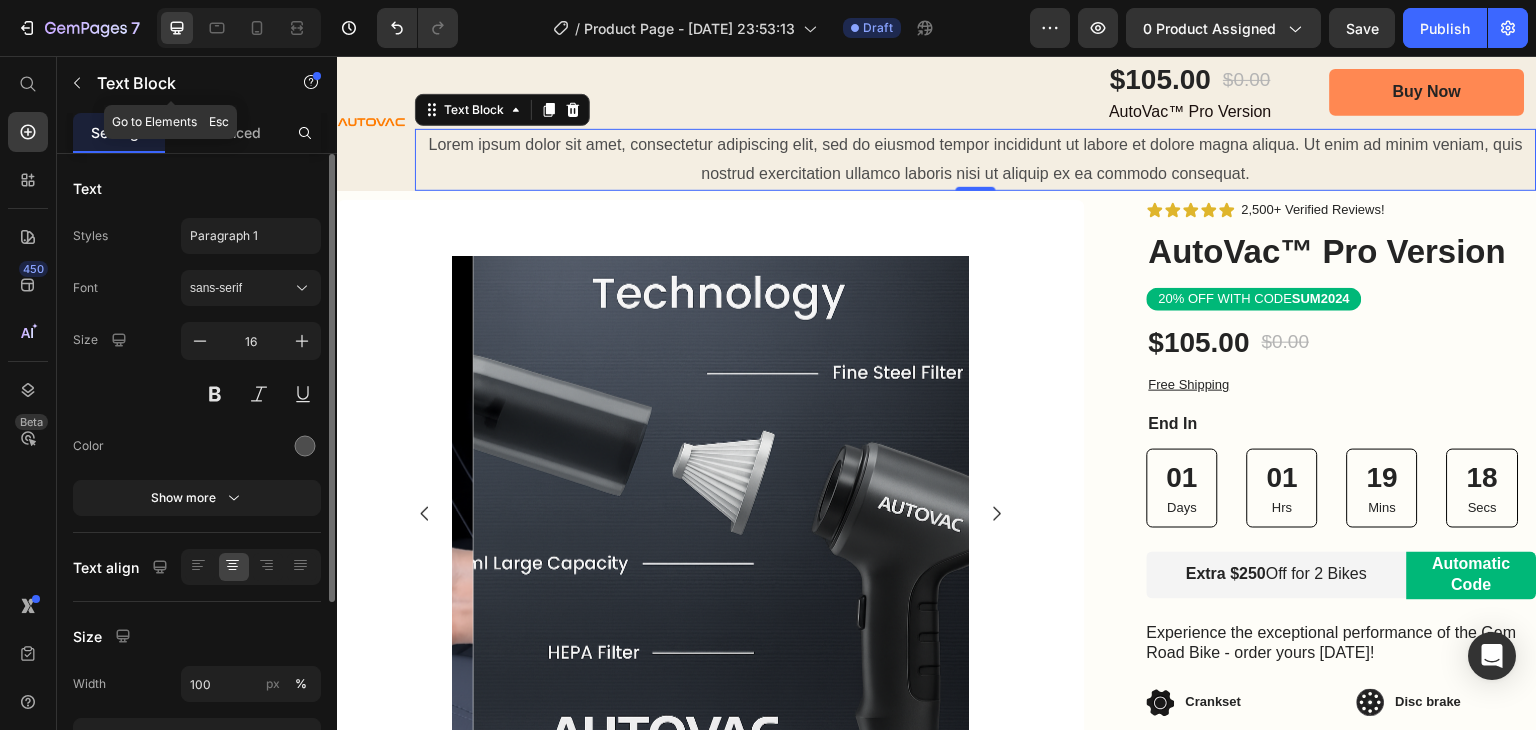 click 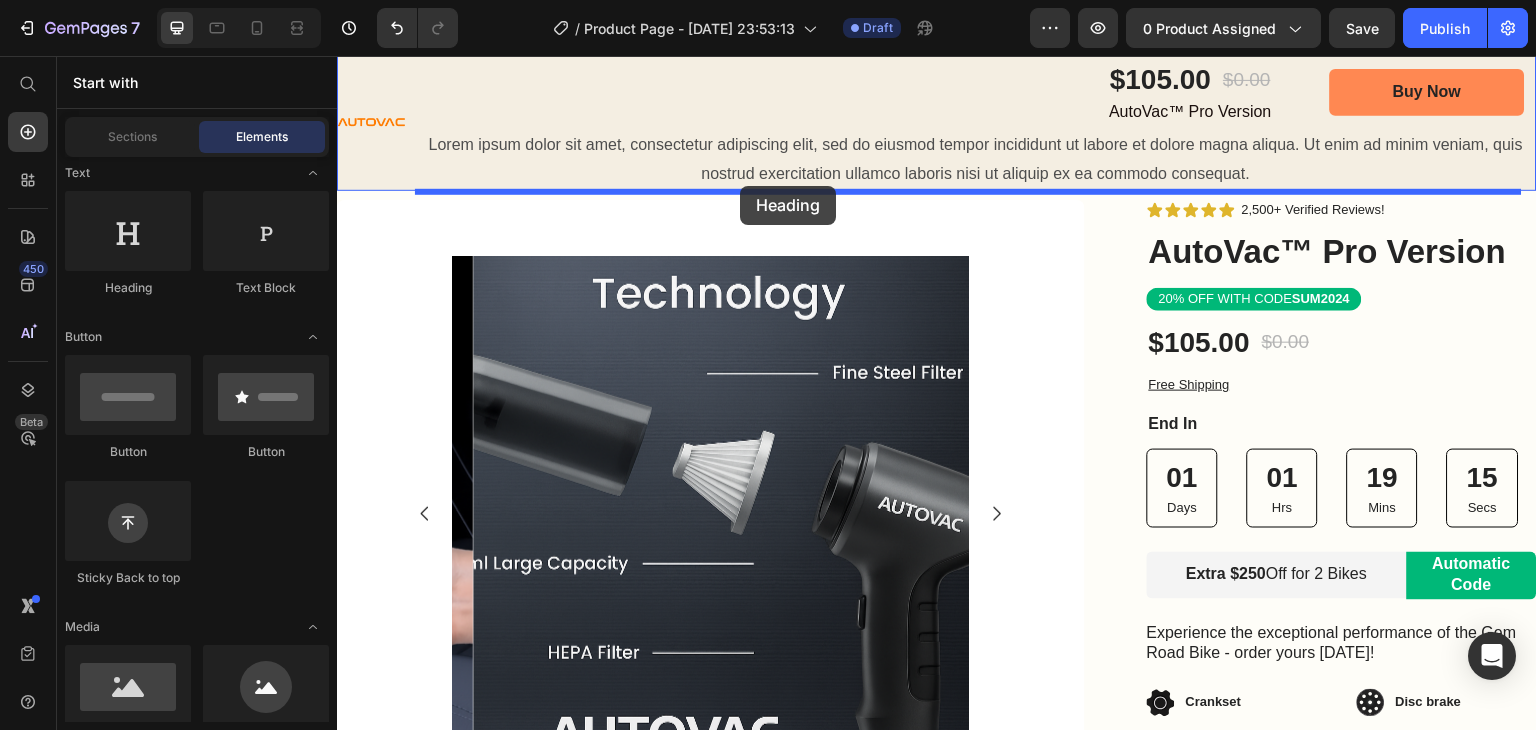 drag, startPoint x: 505, startPoint y: 308, endPoint x: 740, endPoint y: 186, distance: 264.78104 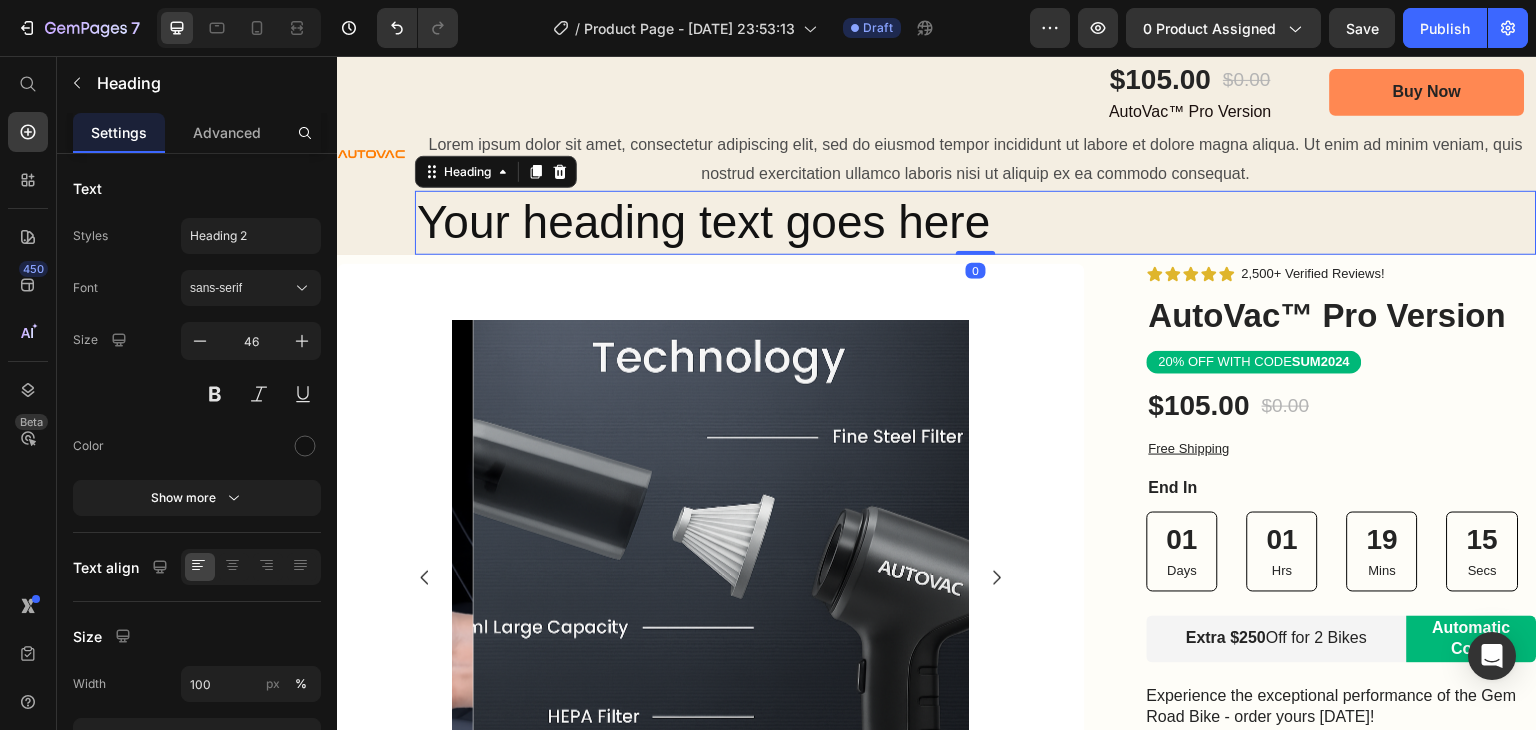 scroll, scrollTop: 176, scrollLeft: 0, axis: vertical 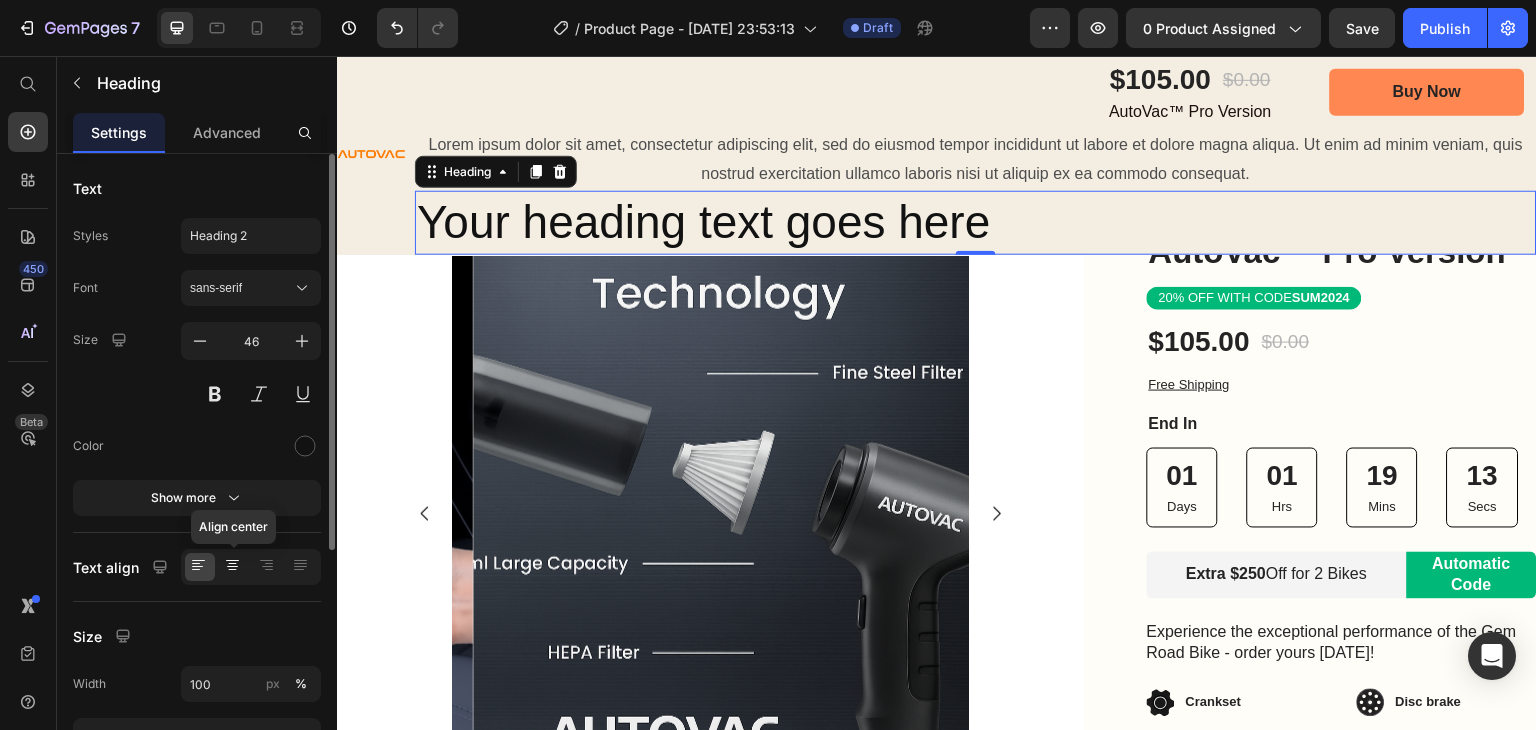 click 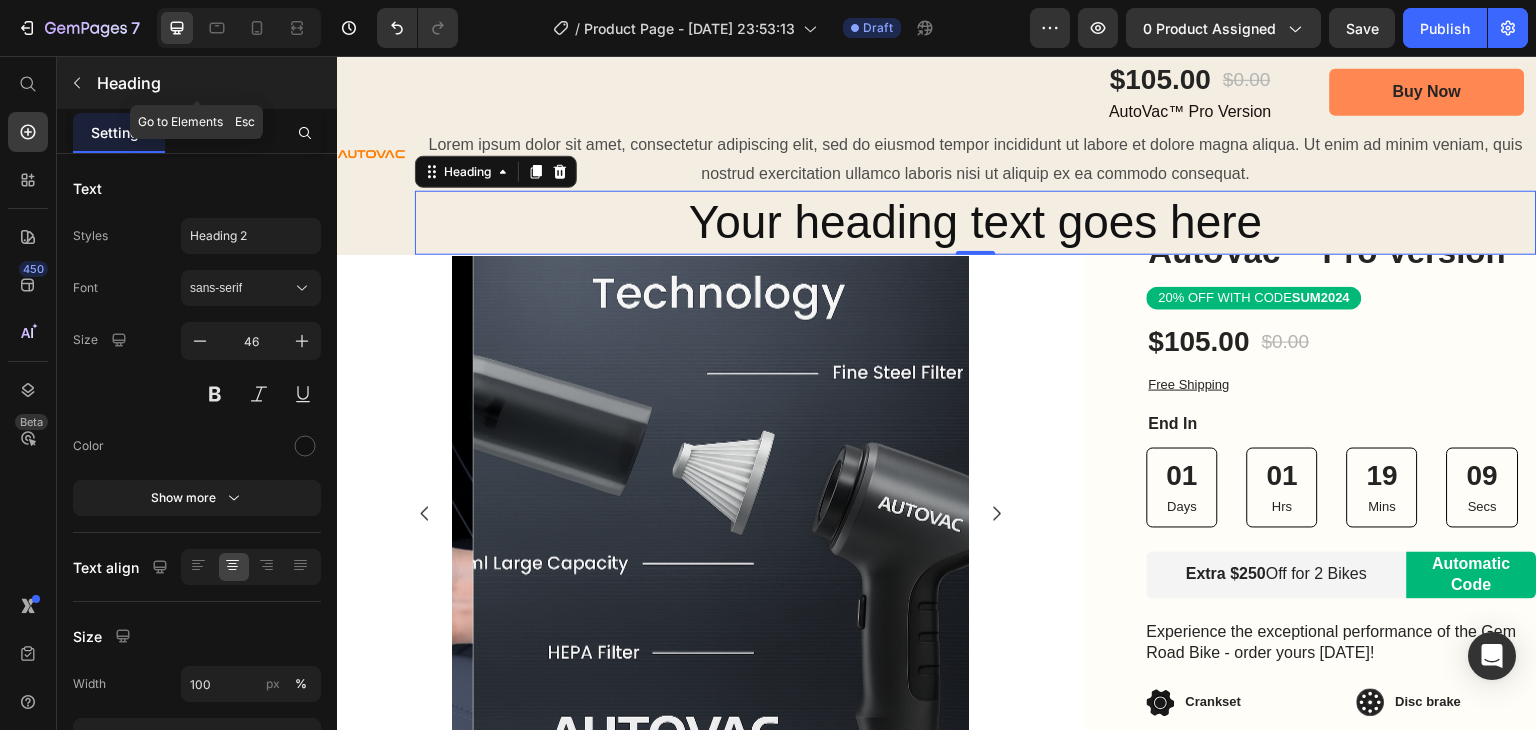 click at bounding box center [77, 83] 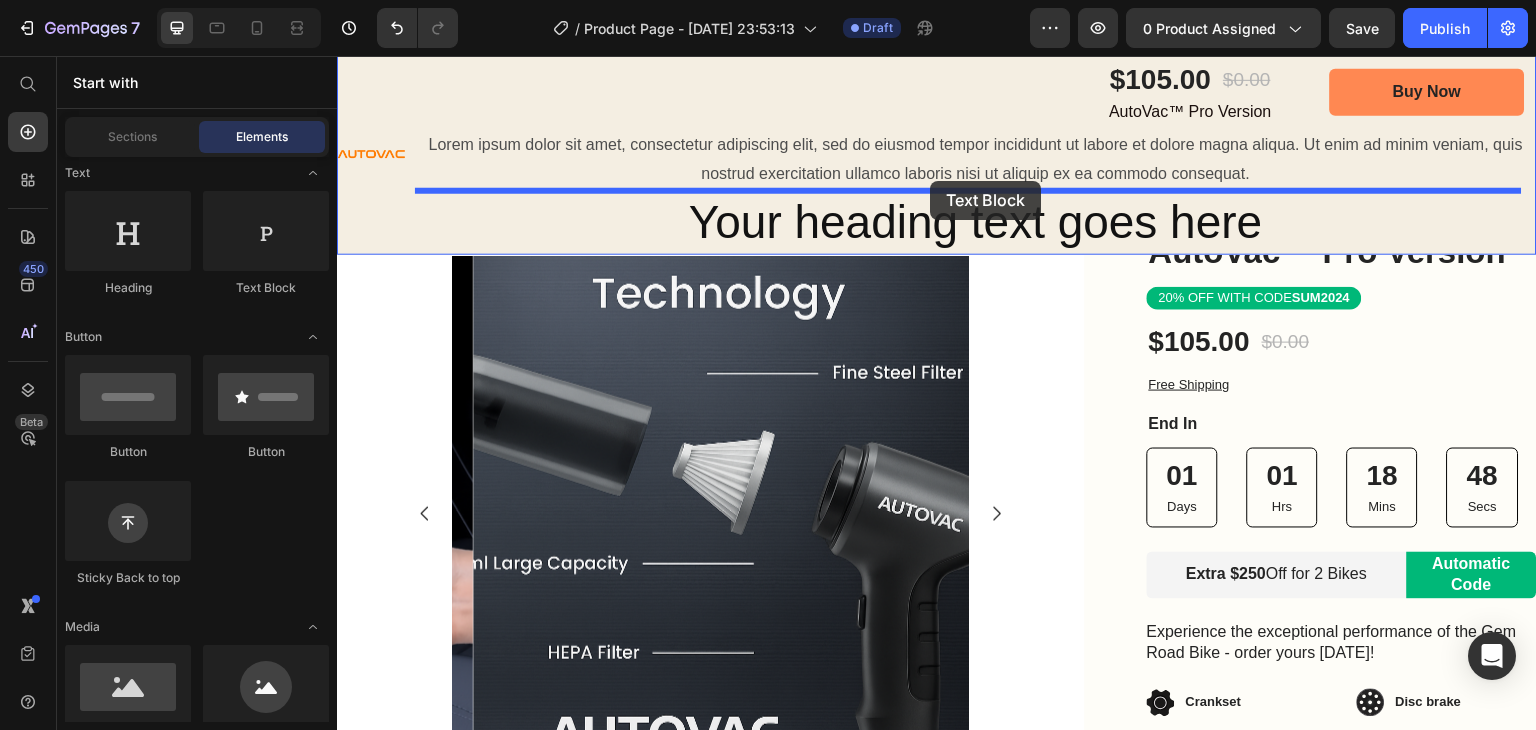 drag, startPoint x: 597, startPoint y: 293, endPoint x: 930, endPoint y: 181, distance: 351.33032 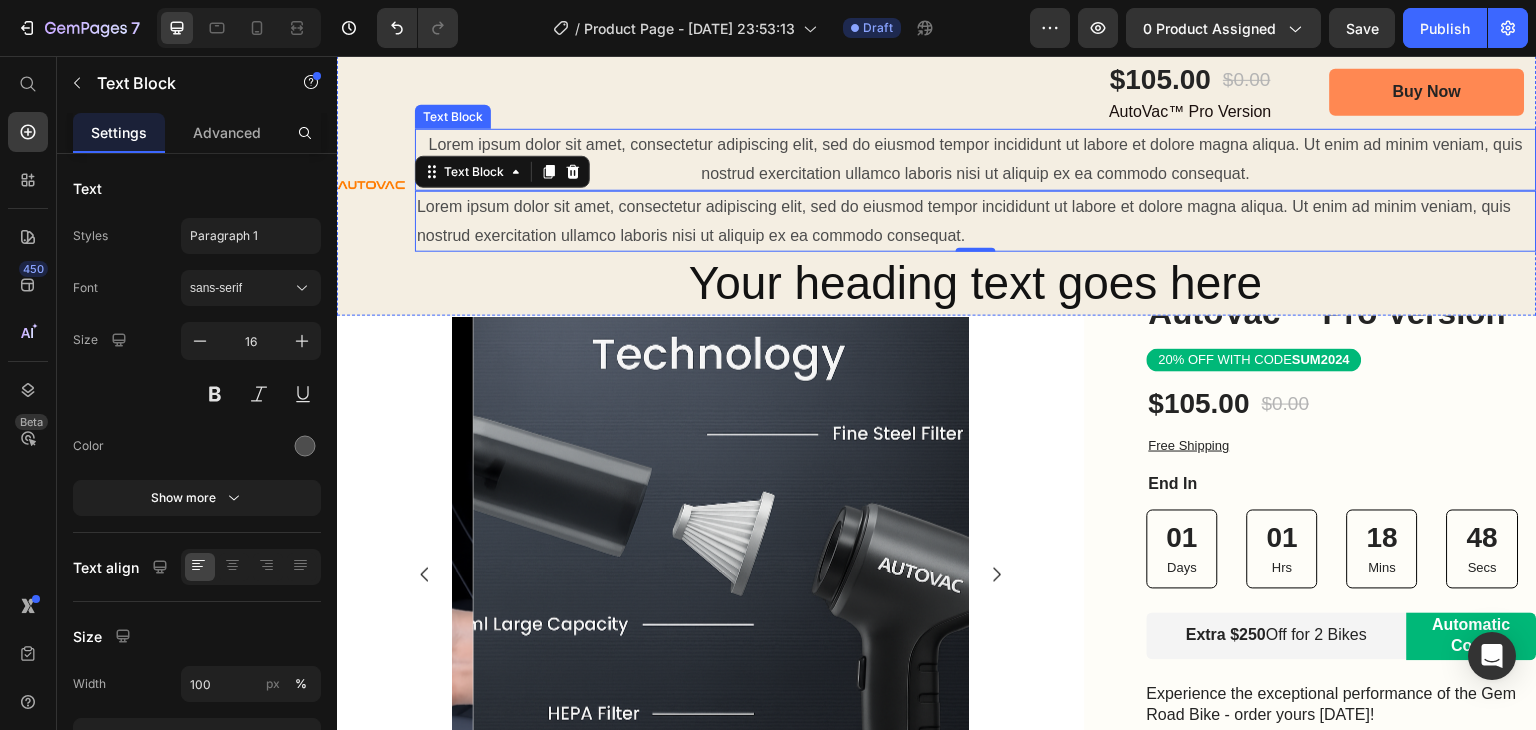 scroll, scrollTop: 237, scrollLeft: 0, axis: vertical 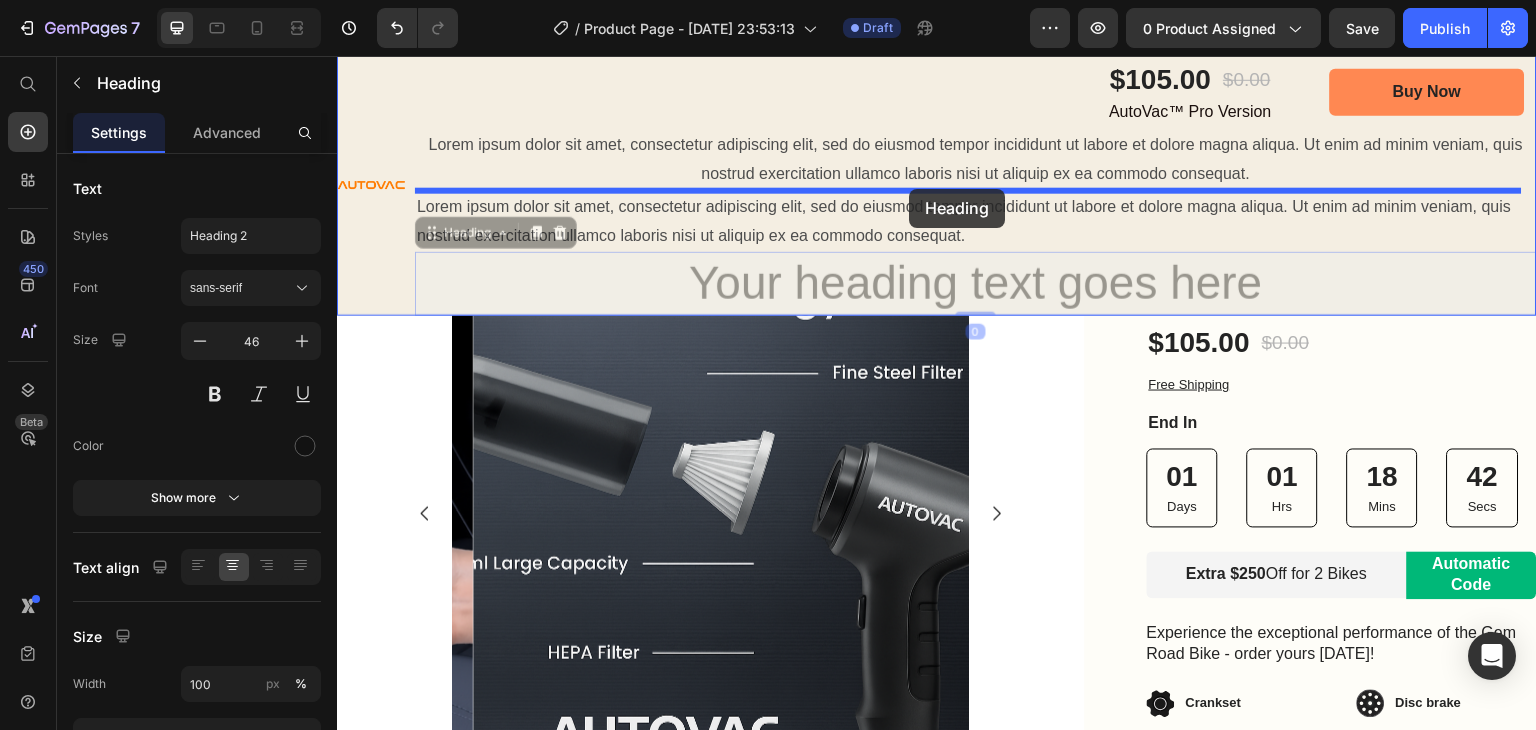 drag, startPoint x: 994, startPoint y: 269, endPoint x: 914, endPoint y: 187, distance: 114.56003 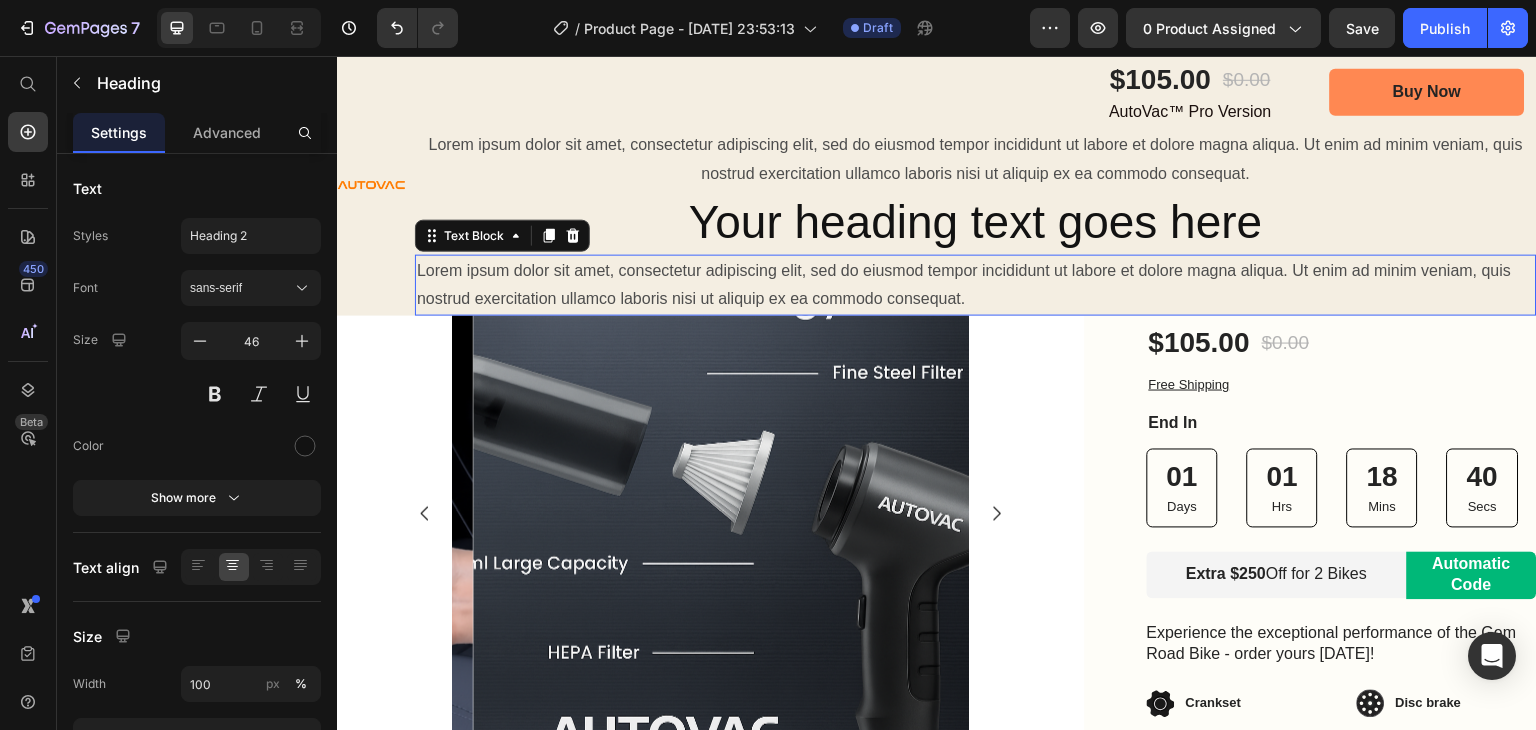 click on "Lorem ipsum dolor sit amet, consectetur adipiscing elit, sed do eiusmod tempor incididunt ut labore et dolore magna aliqua. Ut enim ad minim veniam, quis nostrud exercitation ullamco laboris nisi ut aliquip ex ea commodo consequat." at bounding box center (976, 286) 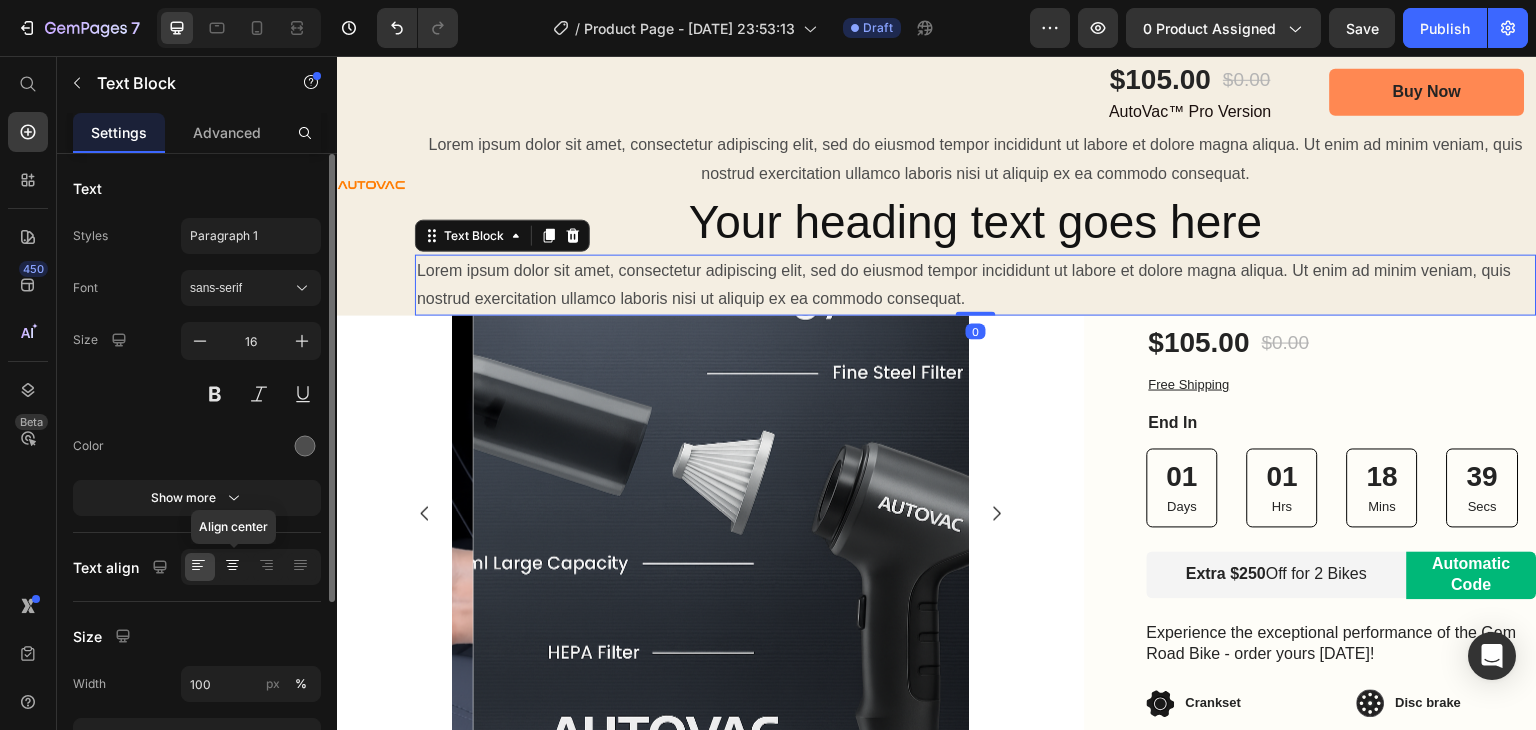 click 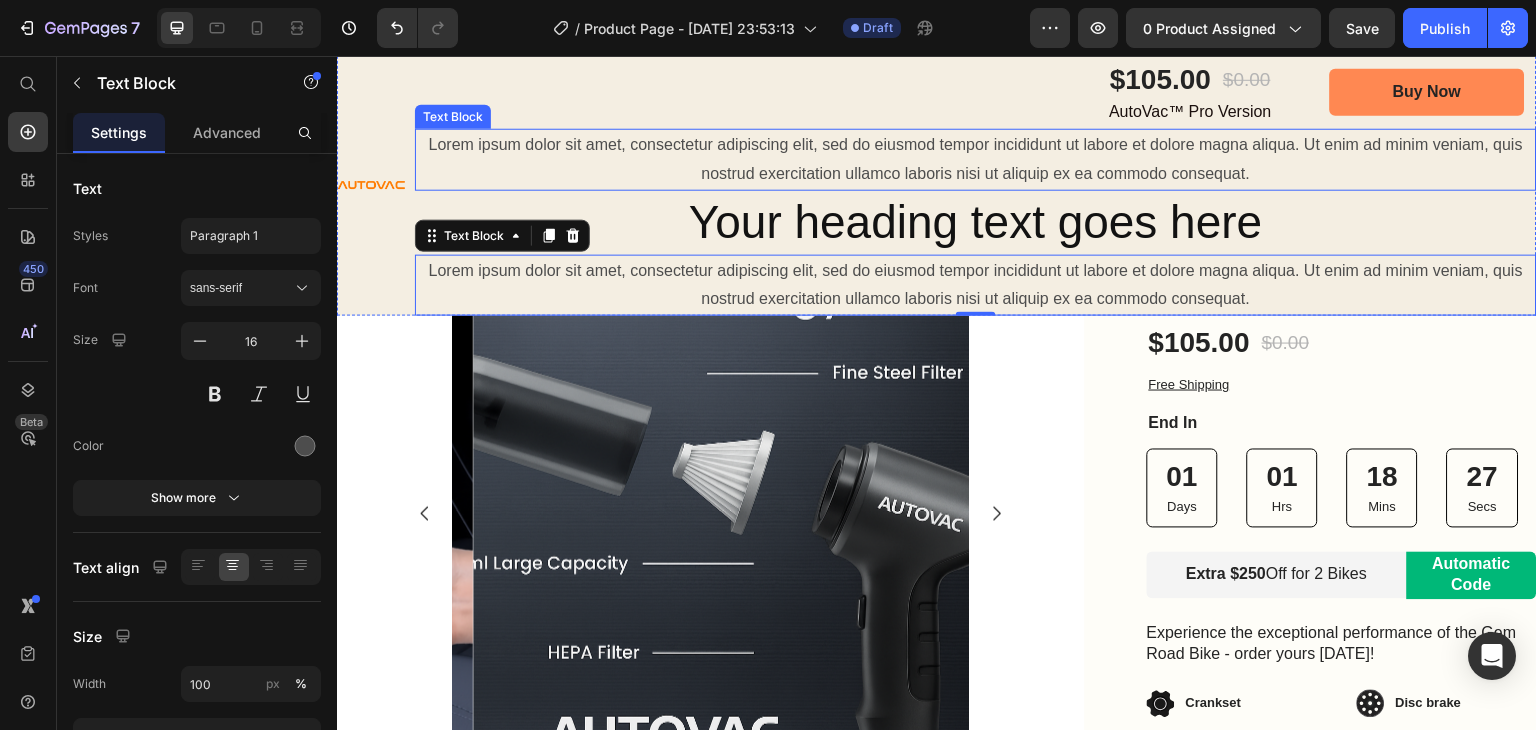 click on "Lorem ipsum dolor sit amet, consectetur adipiscing elit, sed do eiusmod tempor incididunt ut labore et dolore magna aliqua. Ut enim ad minim veniam, quis nostrud exercitation ullamco laboris nisi ut aliquip ex ea commodo consequat." at bounding box center [976, 160] 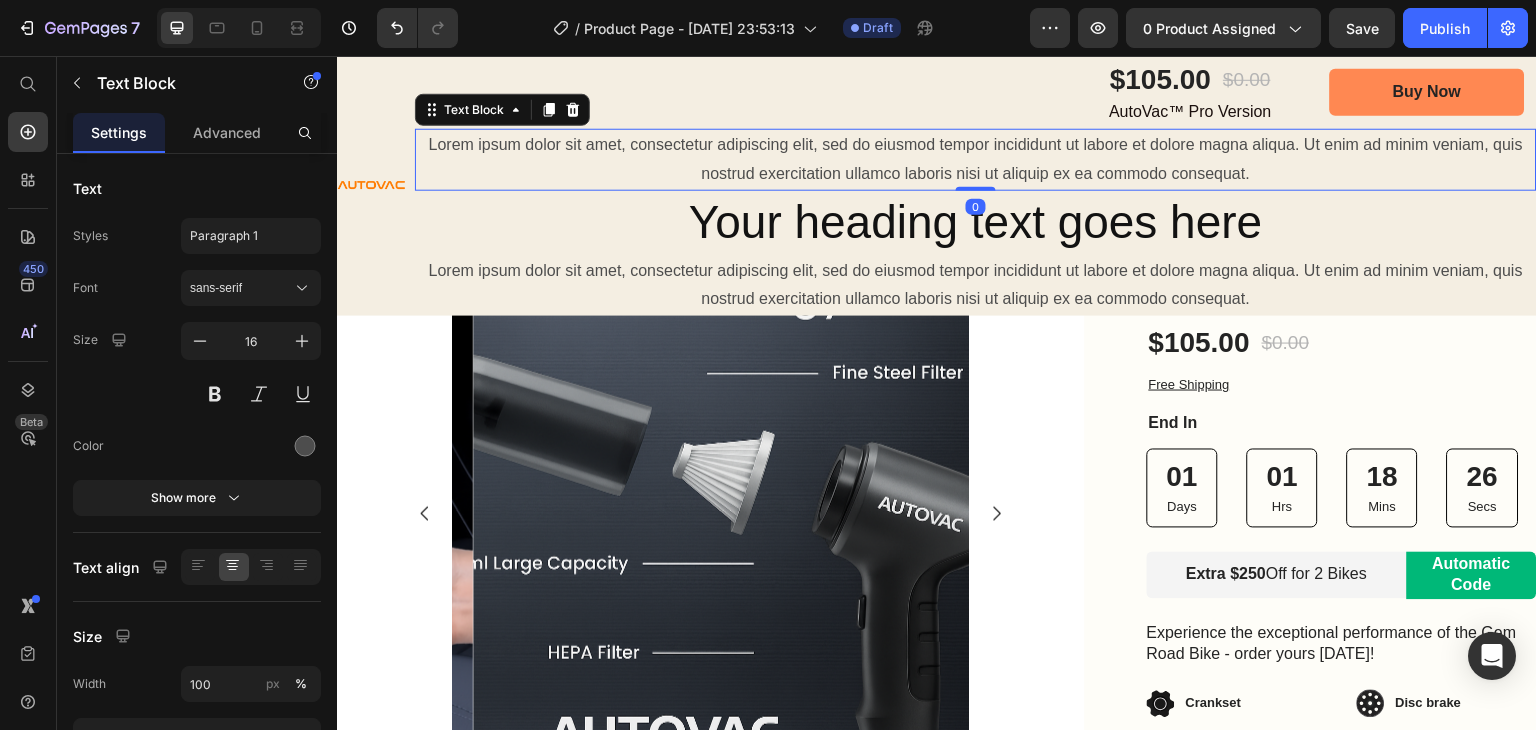 click on "Lorem ipsum dolor sit amet, consectetur adipiscing elit, sed do eiusmod tempor incididunt ut labore et dolore magna aliqua. Ut enim ad minim veniam, quis nostrud exercitation ullamco laboris nisi ut aliquip ex ea commodo consequat." at bounding box center [976, 160] 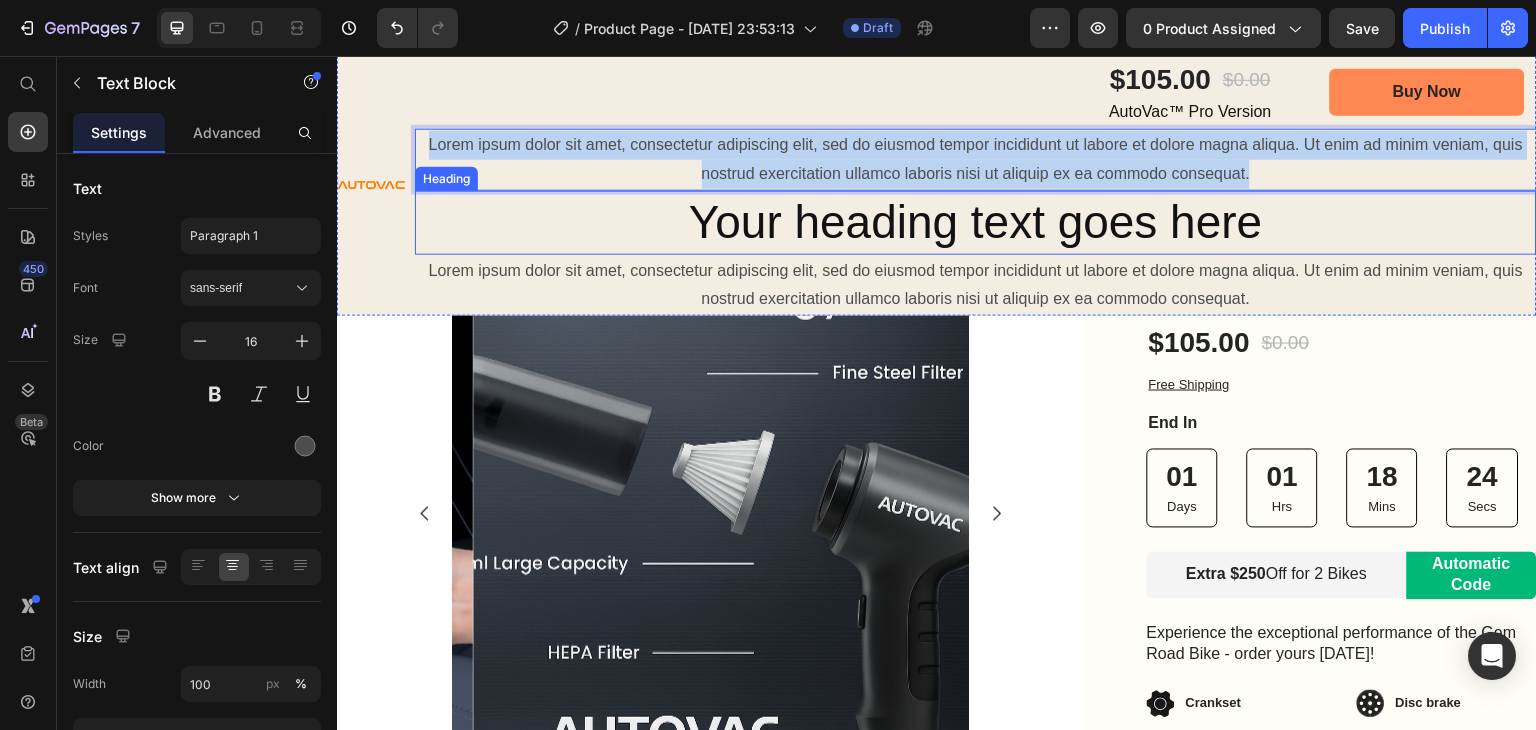 drag, startPoint x: 422, startPoint y: 142, endPoint x: 1252, endPoint y: 217, distance: 833.38165 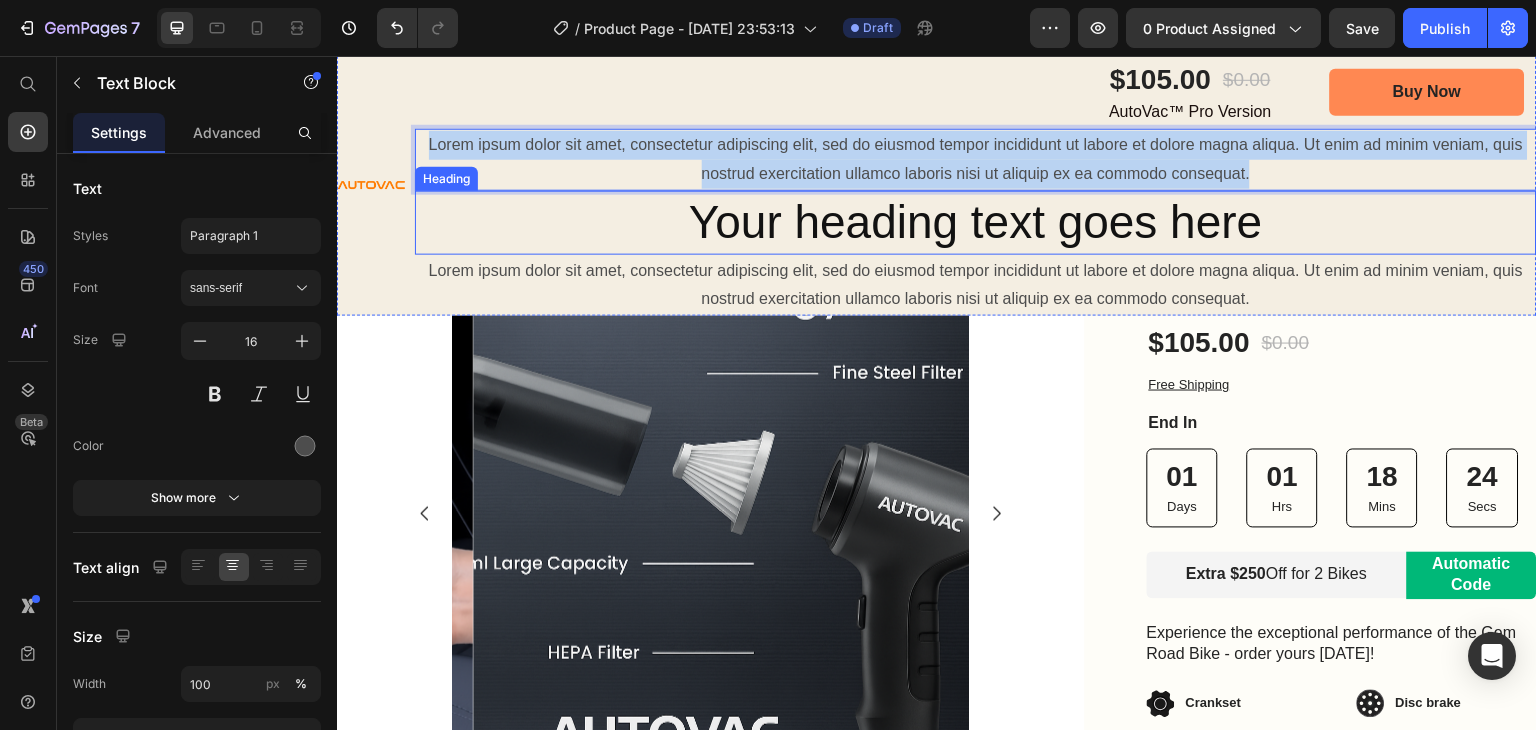 click on "$105.00 Product Price $0.00 Product Price Row AutoVac™ Pro Version Text Block Buy Now Button Product Lorem ipsum dolor sit amet, consectetur adipiscing elit, sed do eiusmod tempor incididunt ut labore et dolore magna aliqua. Ut enim ad minim veniam, quis nostrud exercitation ullamco laboris nisi ut aliquip ex ea commodo consequat. Text Block   0 Your heading text goes here Heading Lorem ipsum dolor sit amet, consectetur adipiscing elit, sed do eiusmod tempor incididunt ut labore et dolore magna aliqua. Ut enim ad minim veniam, quis nostrud exercitation ullamco laboris nisi ut aliquip ex ea commodo consequat. Text Block" at bounding box center [976, 186] 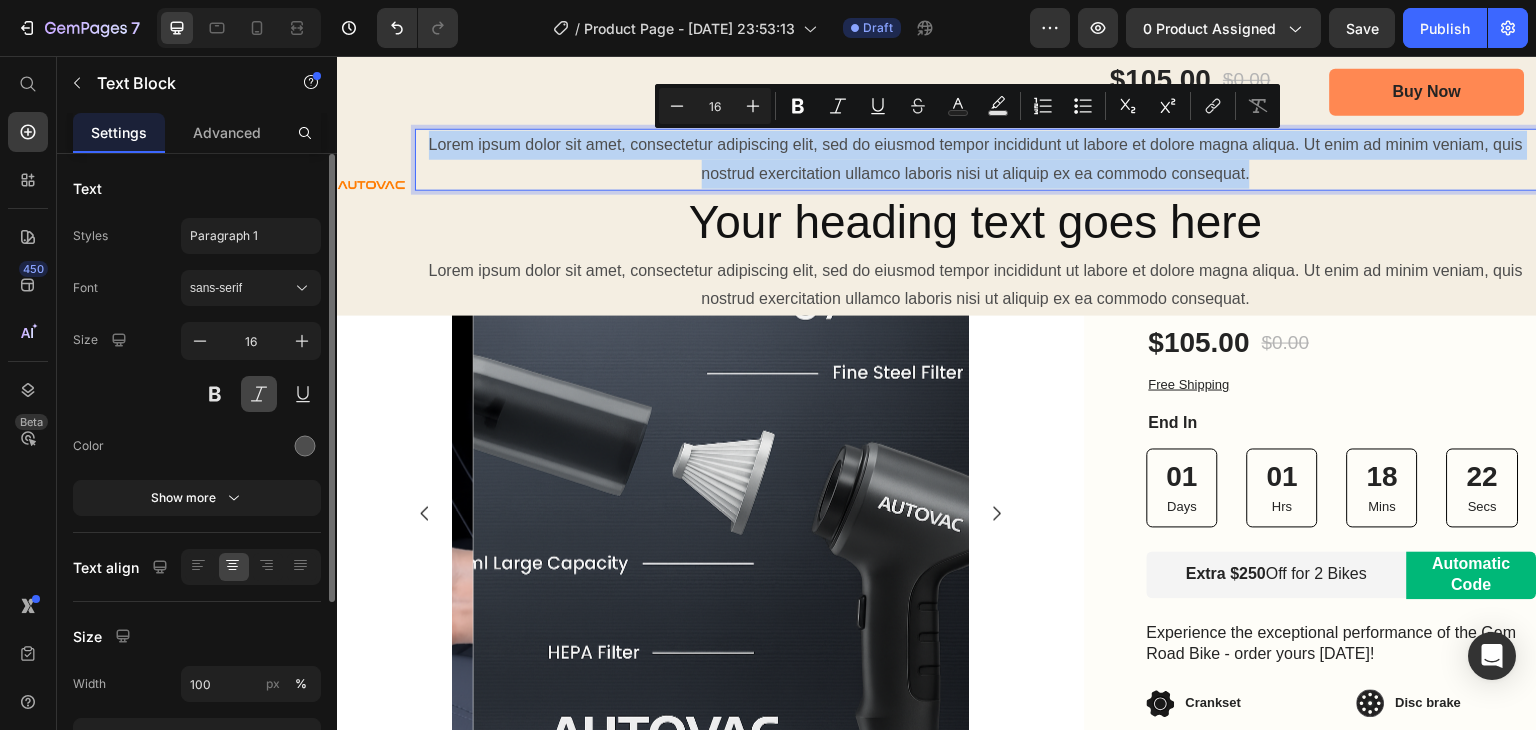 scroll, scrollTop: 100, scrollLeft: 0, axis: vertical 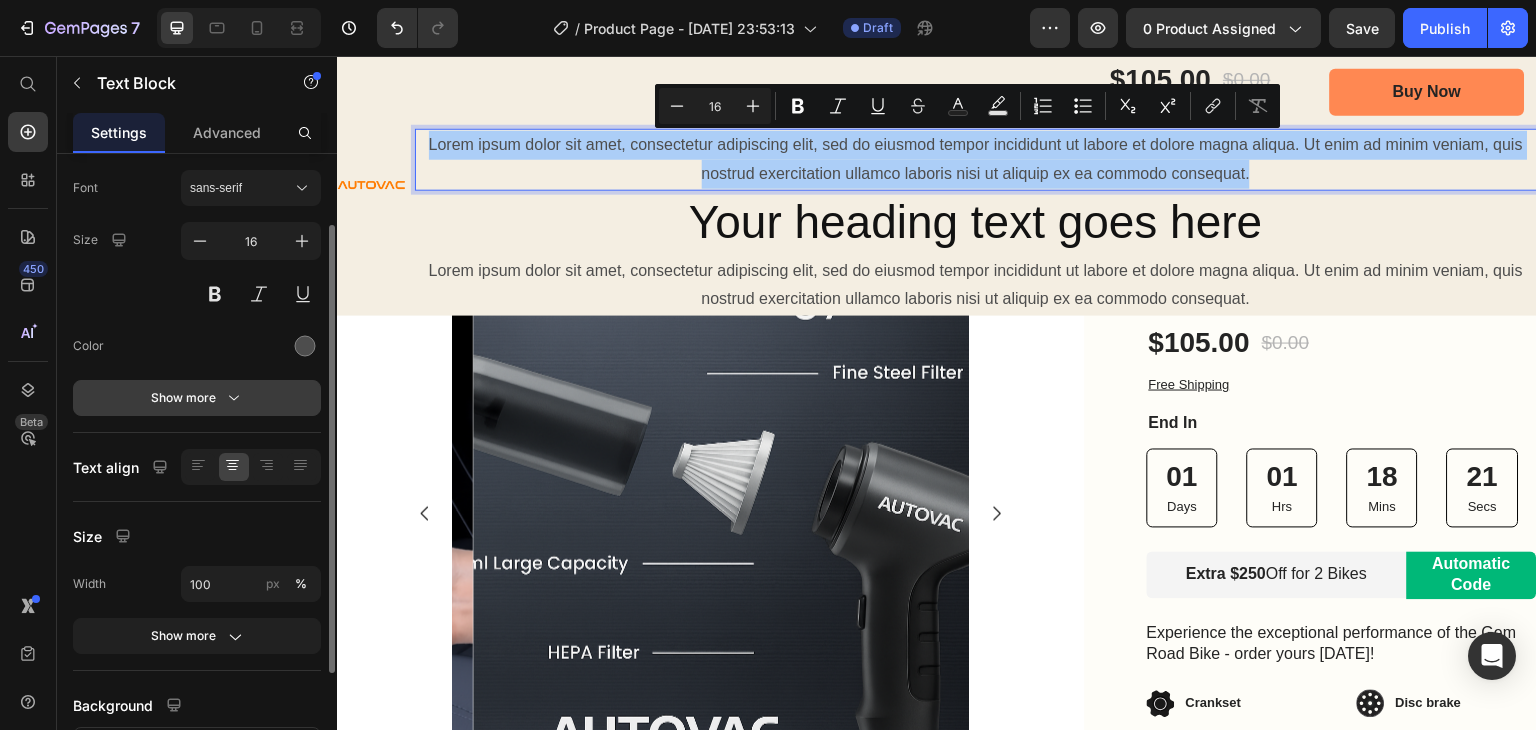 click 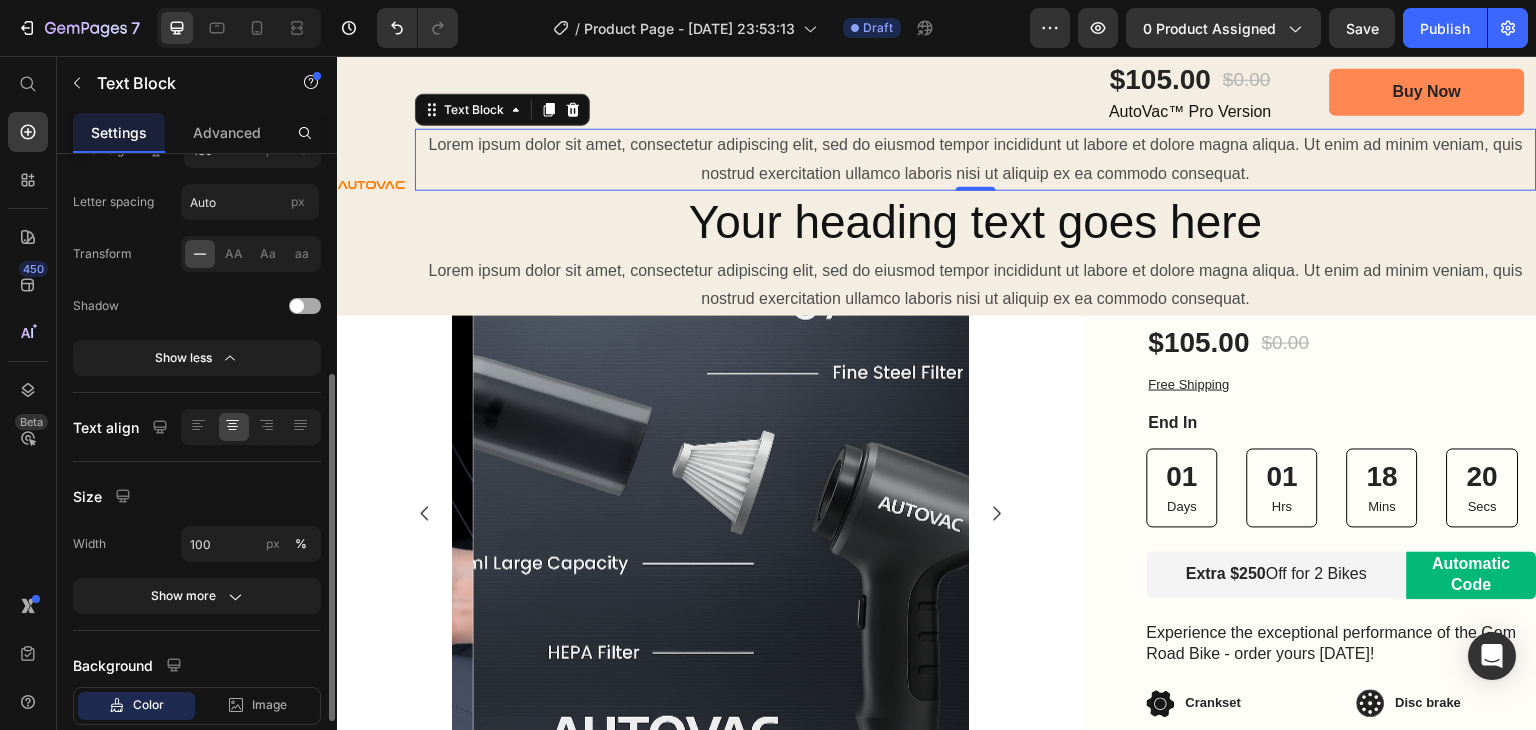 scroll, scrollTop: 520, scrollLeft: 0, axis: vertical 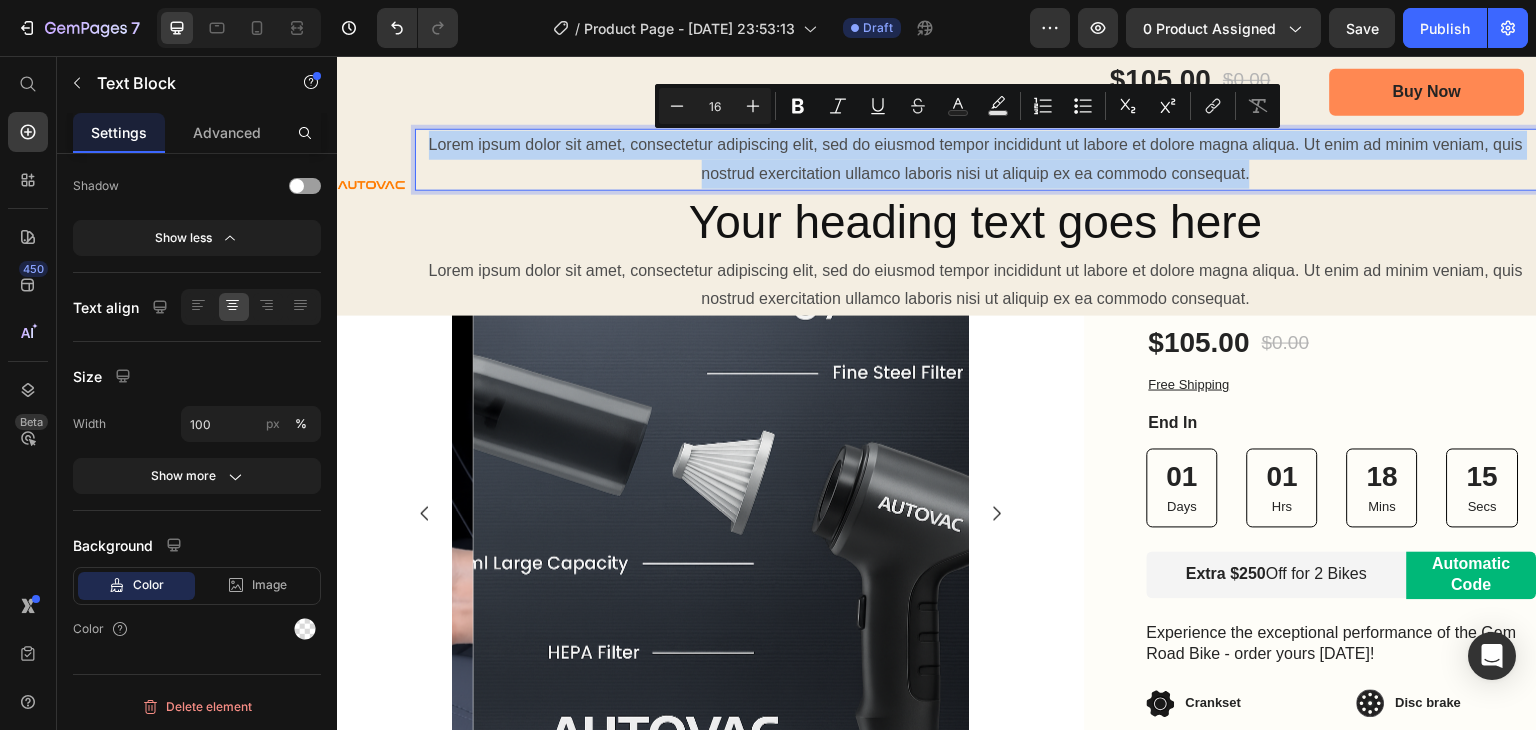 drag, startPoint x: 417, startPoint y: 141, endPoint x: 1252, endPoint y: 176, distance: 835.7332 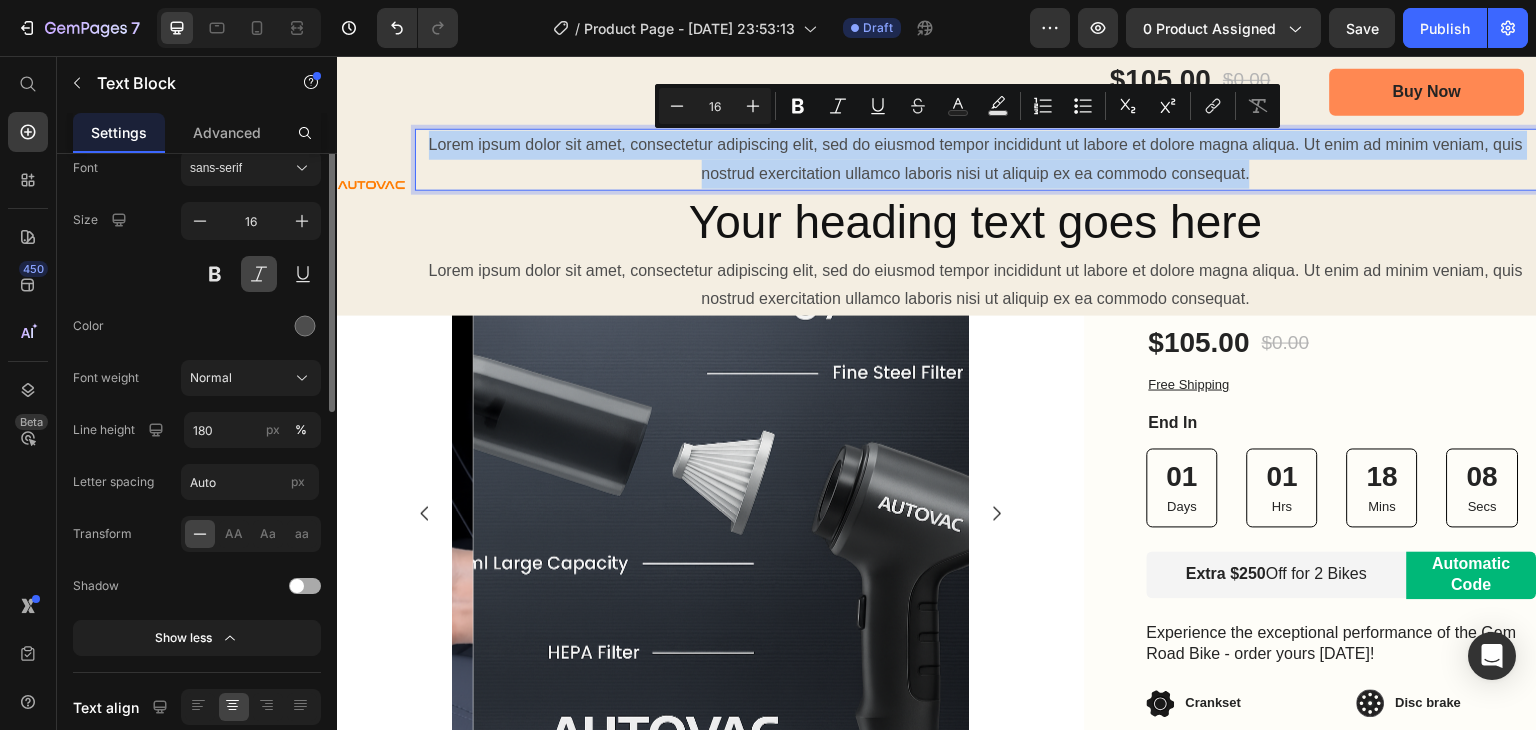 scroll, scrollTop: 0, scrollLeft: 0, axis: both 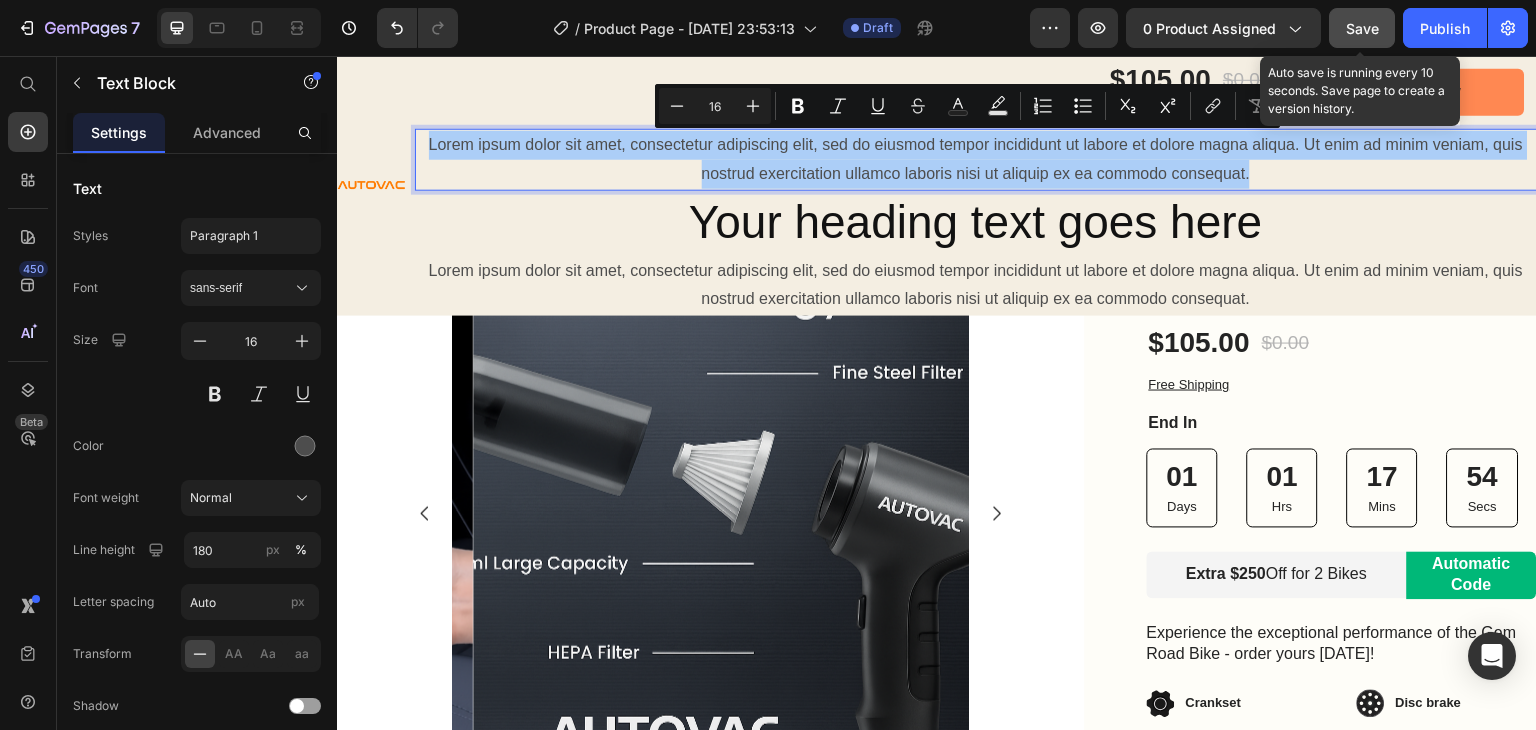 click on "Save" at bounding box center [1362, 28] 